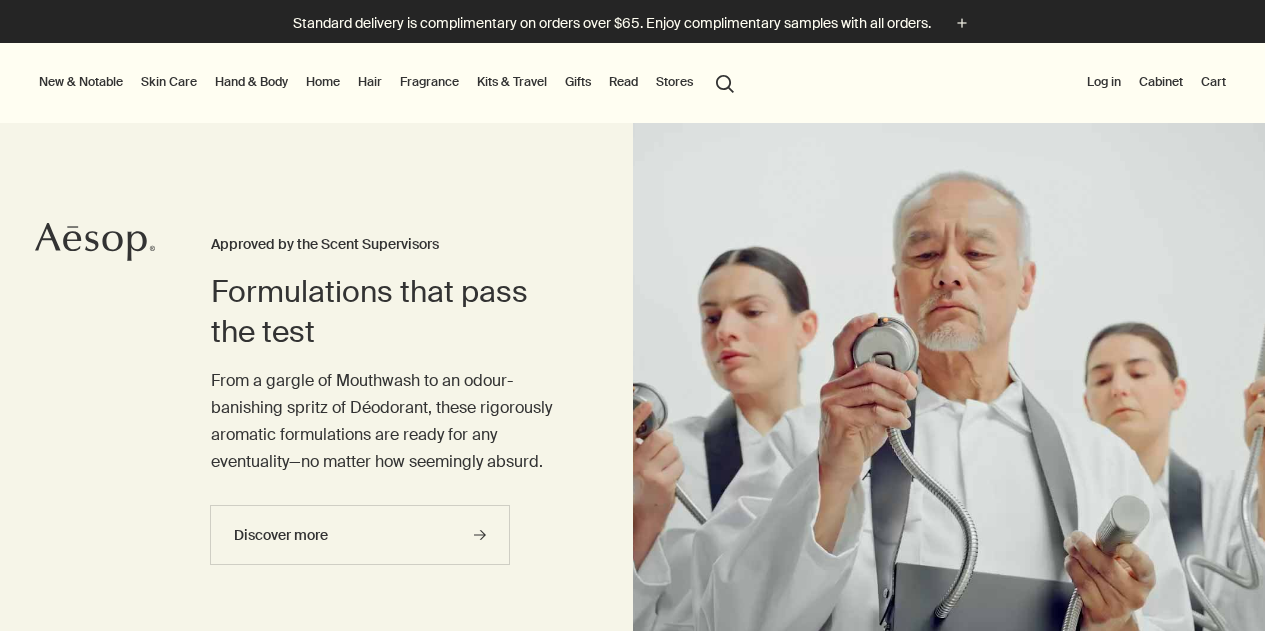 scroll, scrollTop: 0, scrollLeft: 0, axis: both 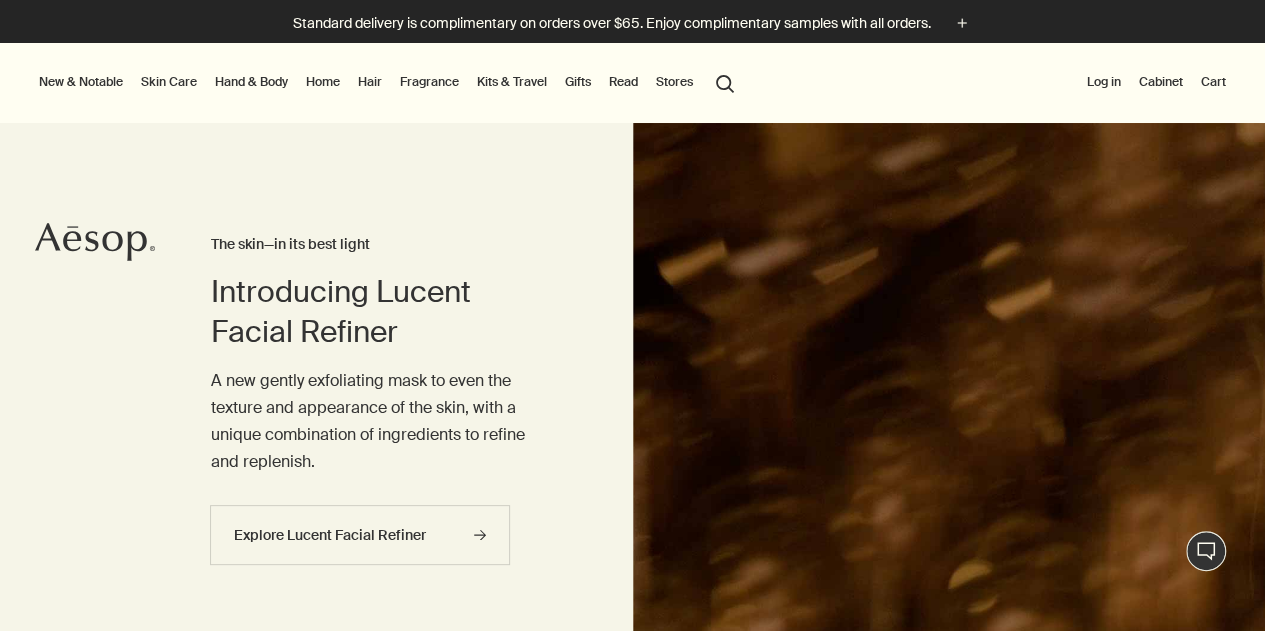 click on "Log in" at bounding box center [1104, 82] 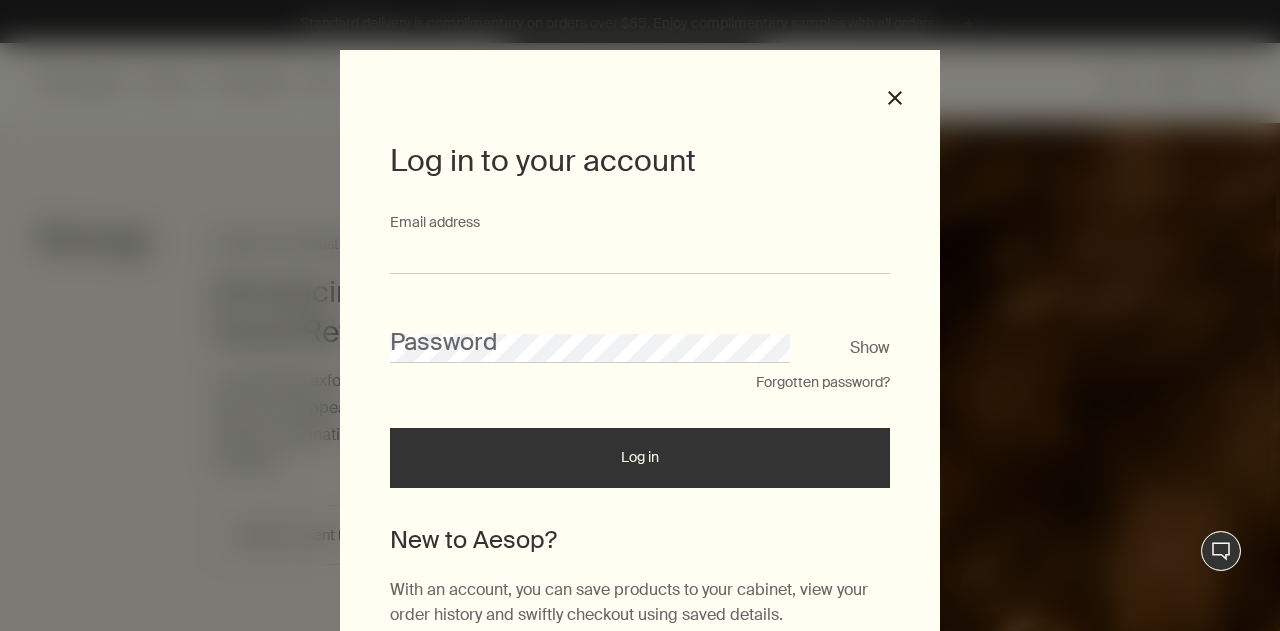 click on "Email address" at bounding box center (640, 255) 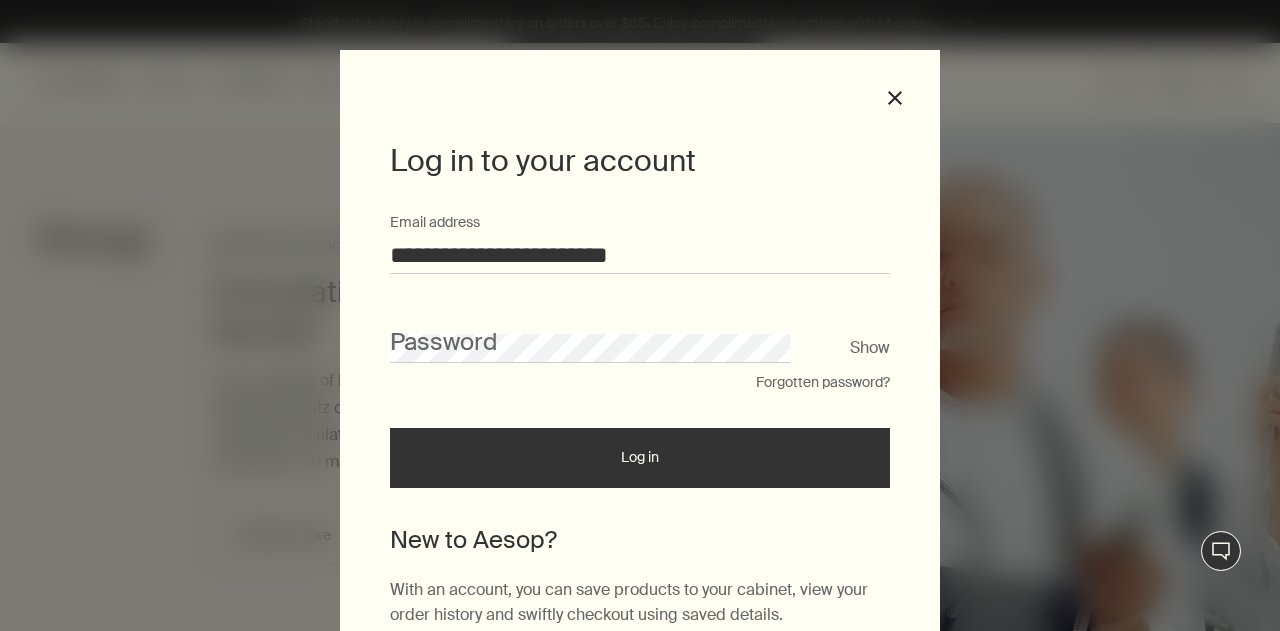 type on "**********" 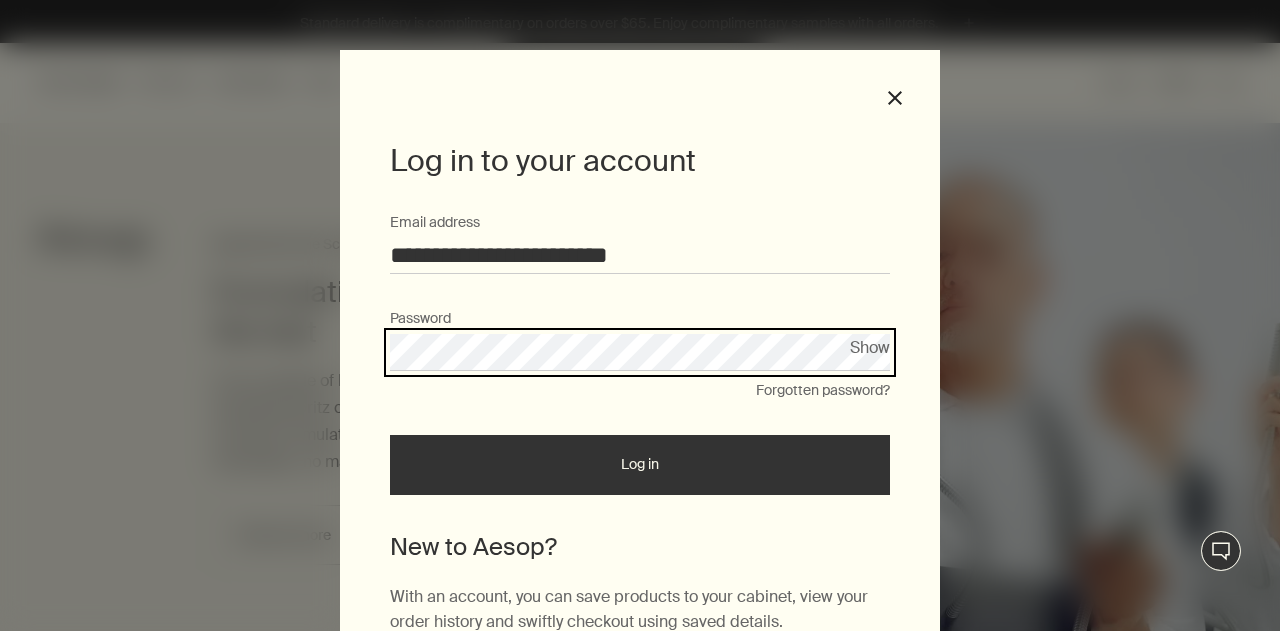 click on "Log in" at bounding box center [640, 465] 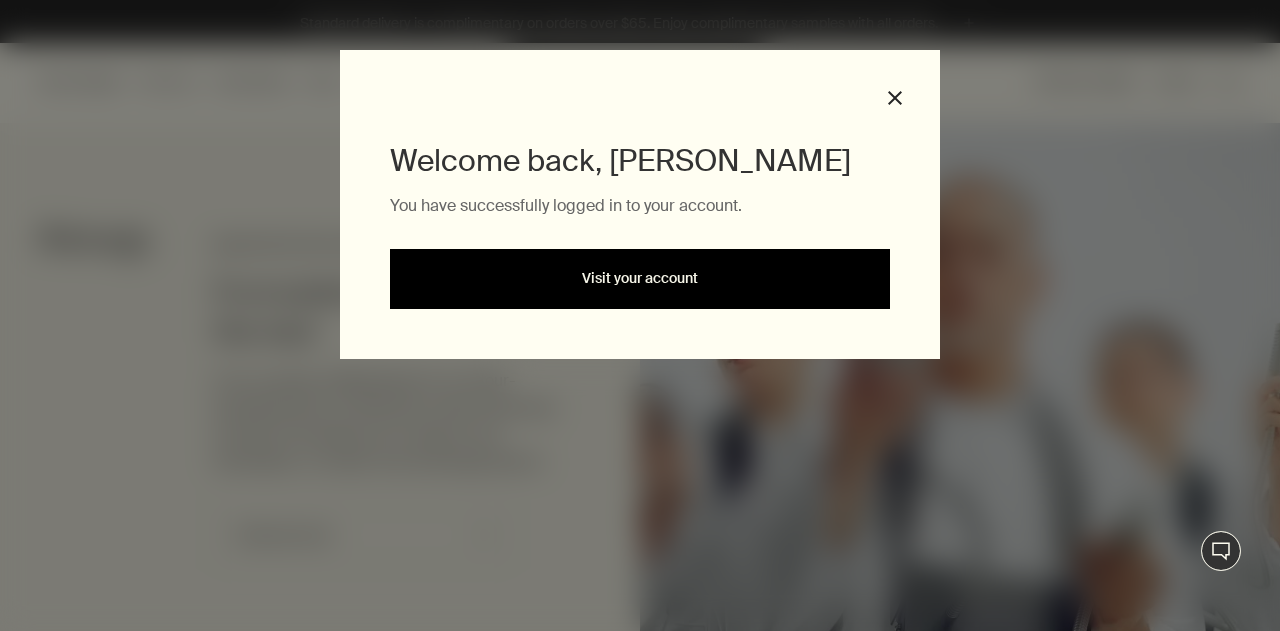click on "Visit your account" at bounding box center (640, 279) 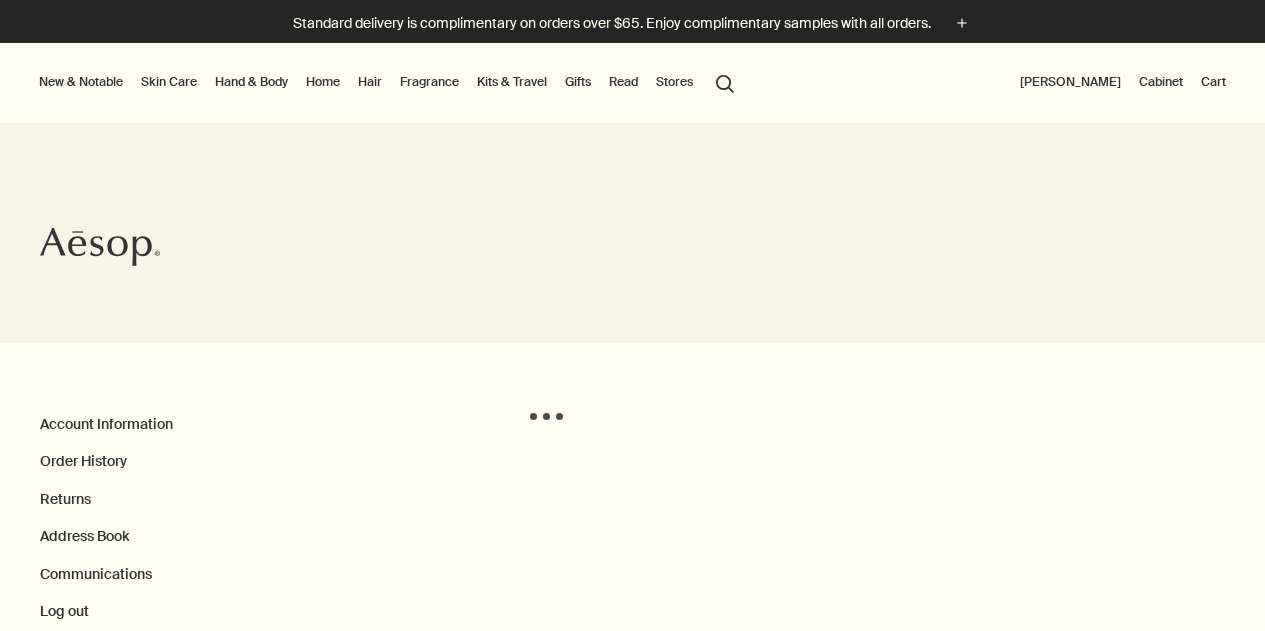 scroll, scrollTop: 0, scrollLeft: 0, axis: both 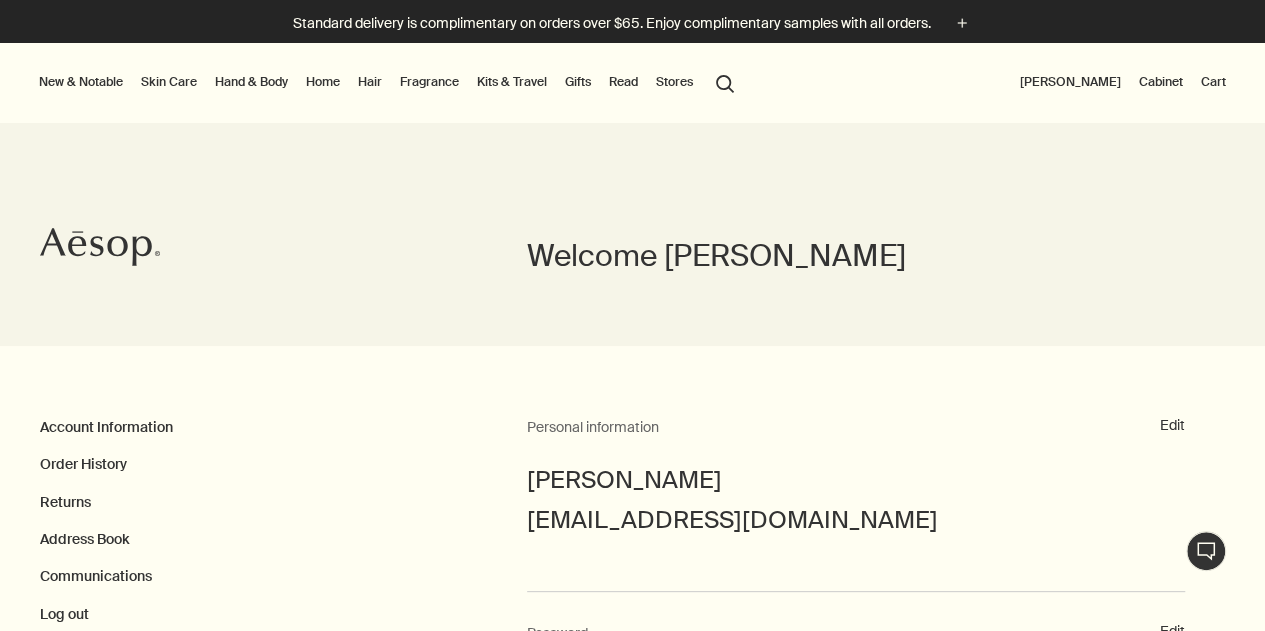 click on "Account Information Order History Returns Address Book Communications Log out" at bounding box center (283, 520) 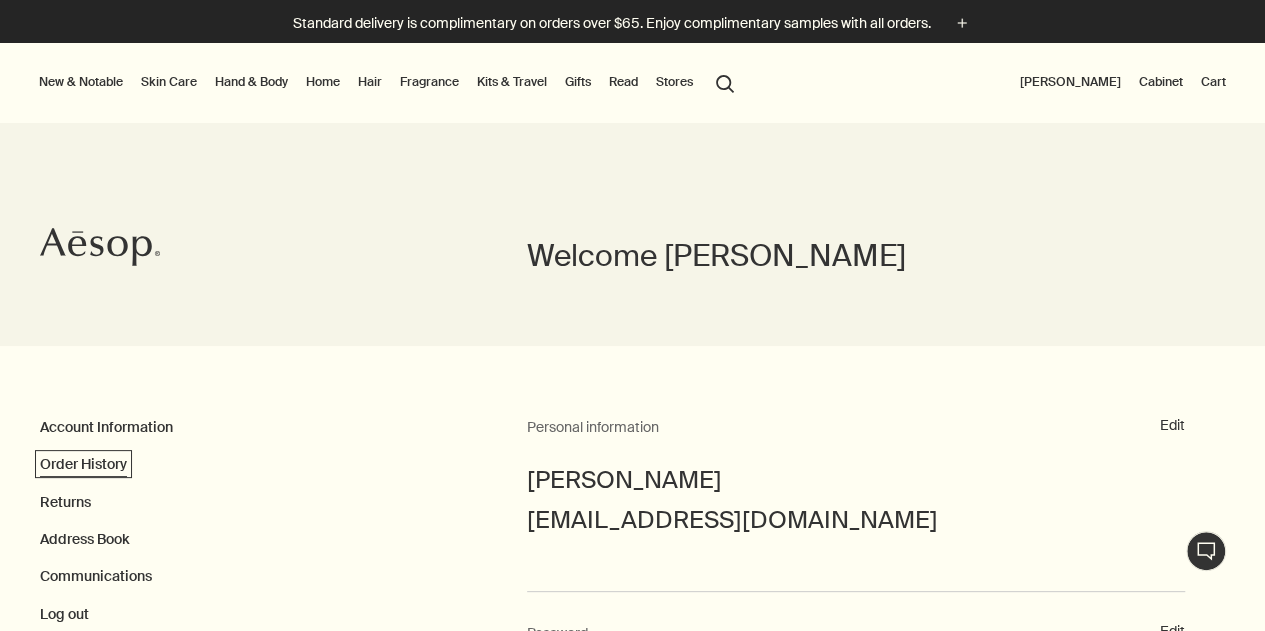 click on "Order History" at bounding box center (83, 464) 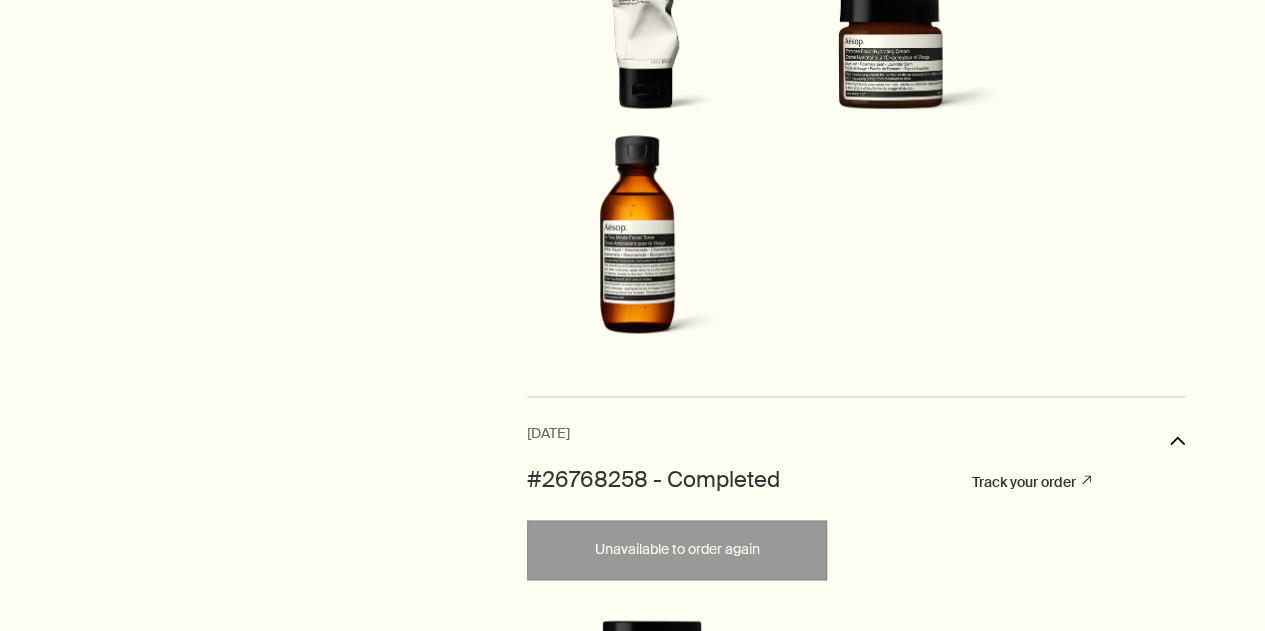 scroll, scrollTop: 1100, scrollLeft: 0, axis: vertical 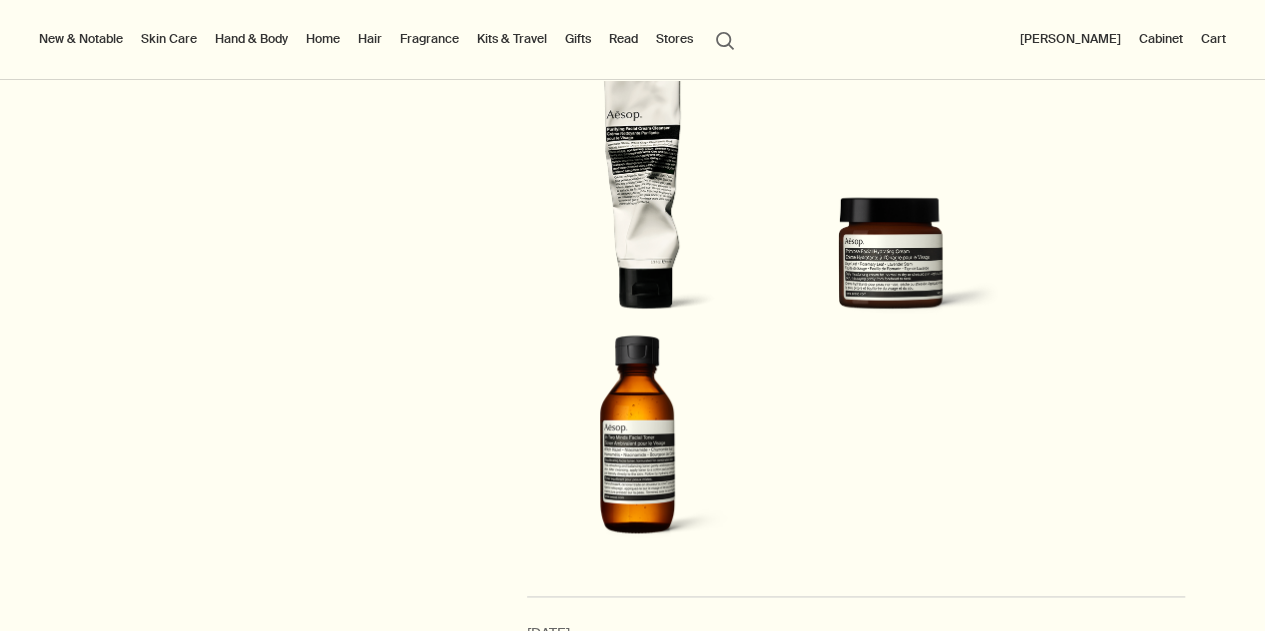 click on "Purchase again" at bounding box center (677, -15) 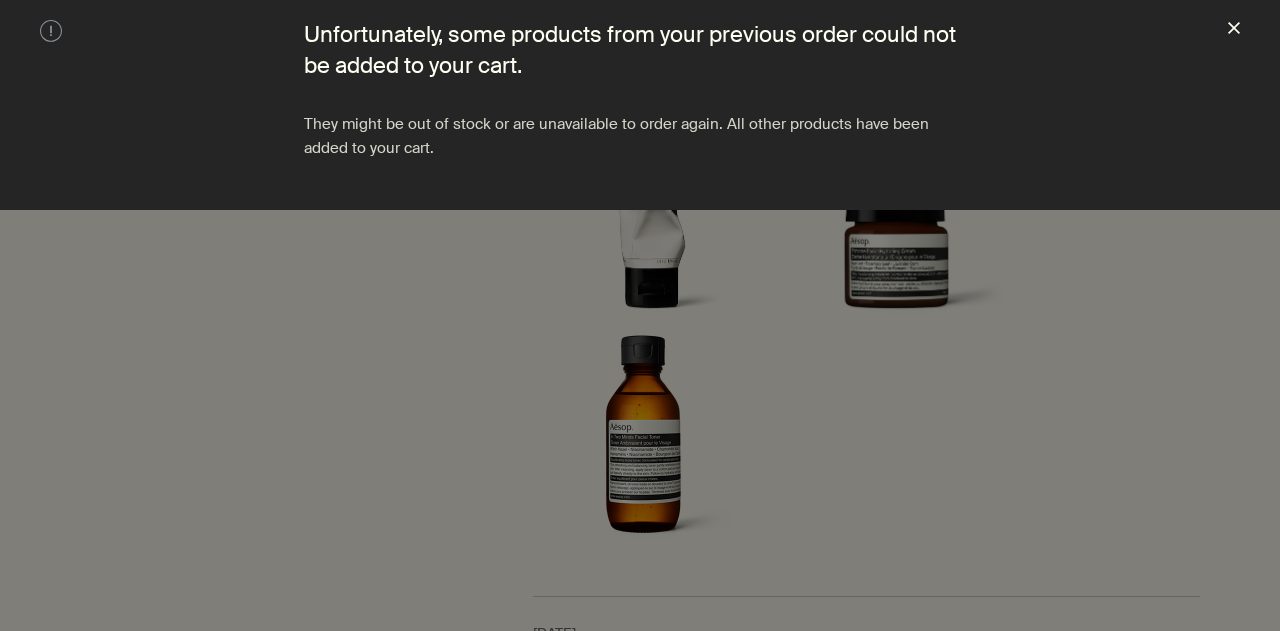 click on "close" at bounding box center [1234, 30] 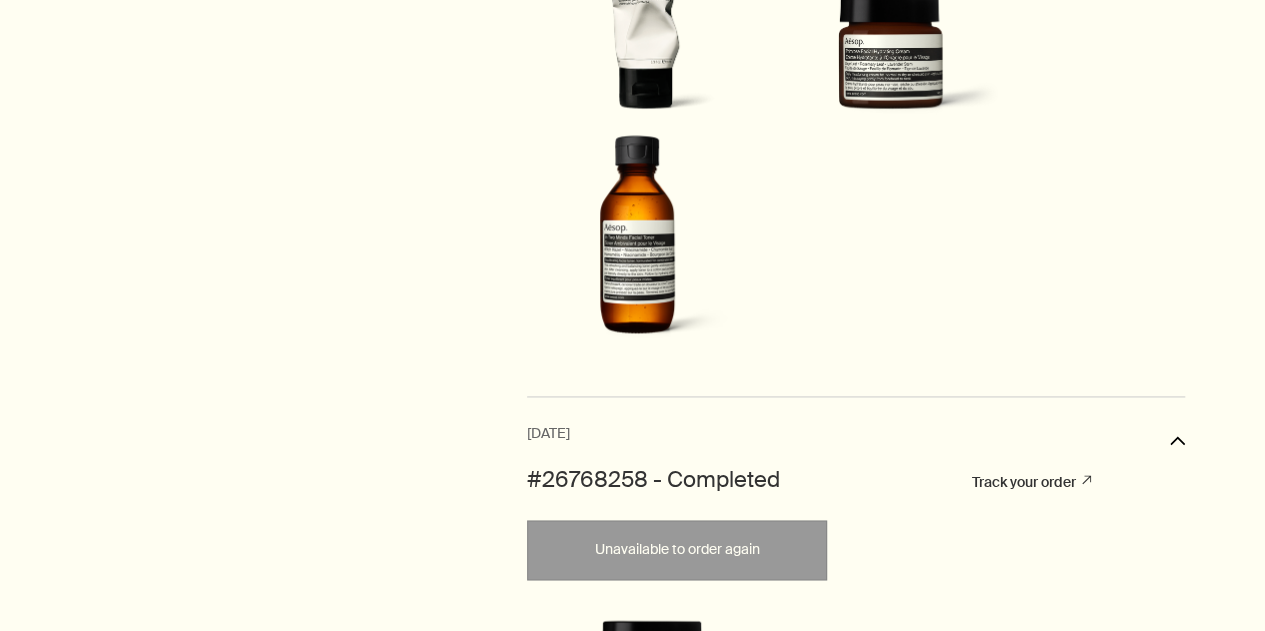 scroll, scrollTop: 1400, scrollLeft: 0, axis: vertical 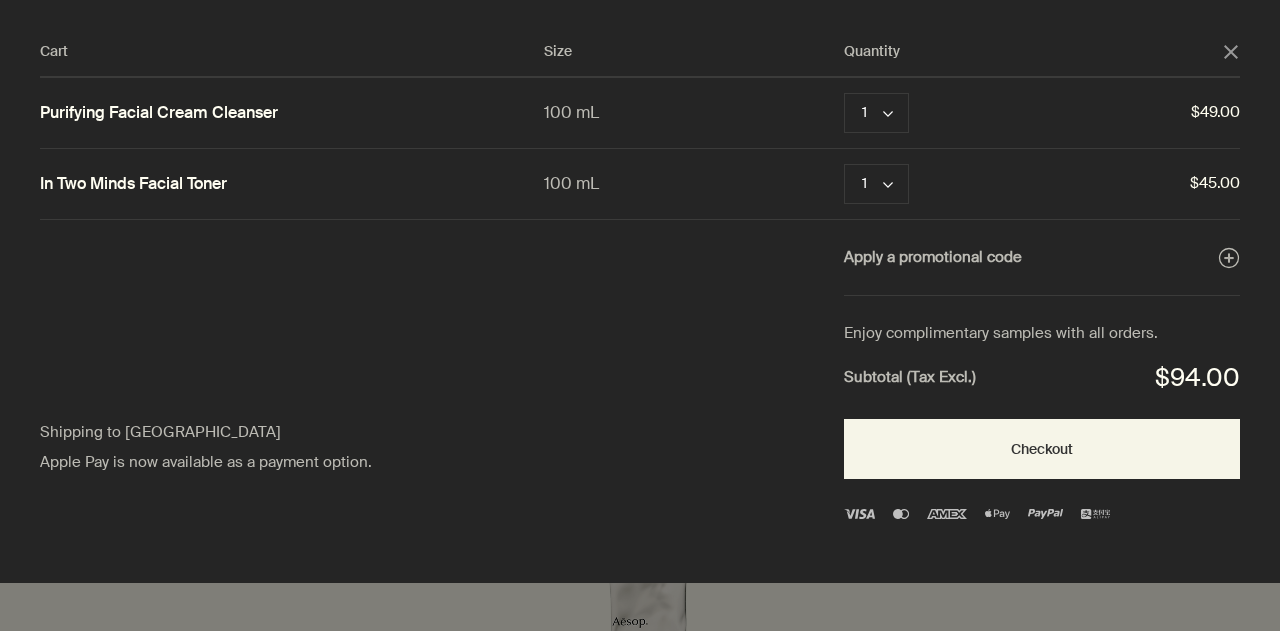 click at bounding box center (640, 315) 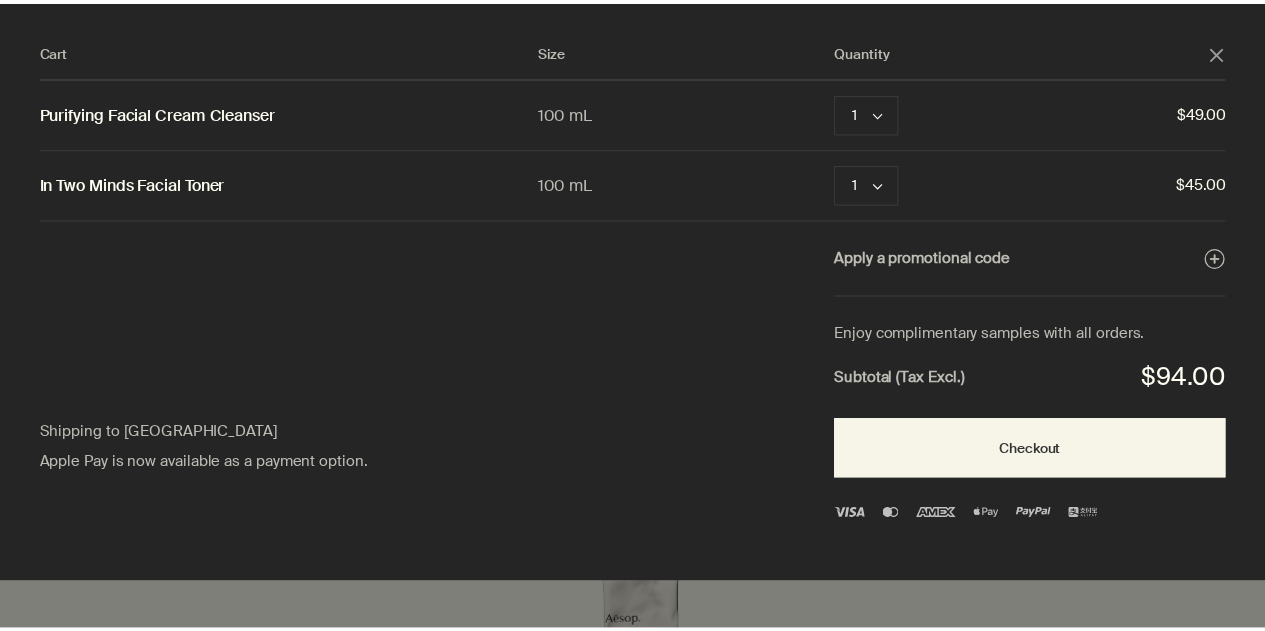 scroll, scrollTop: 1400, scrollLeft: 0, axis: vertical 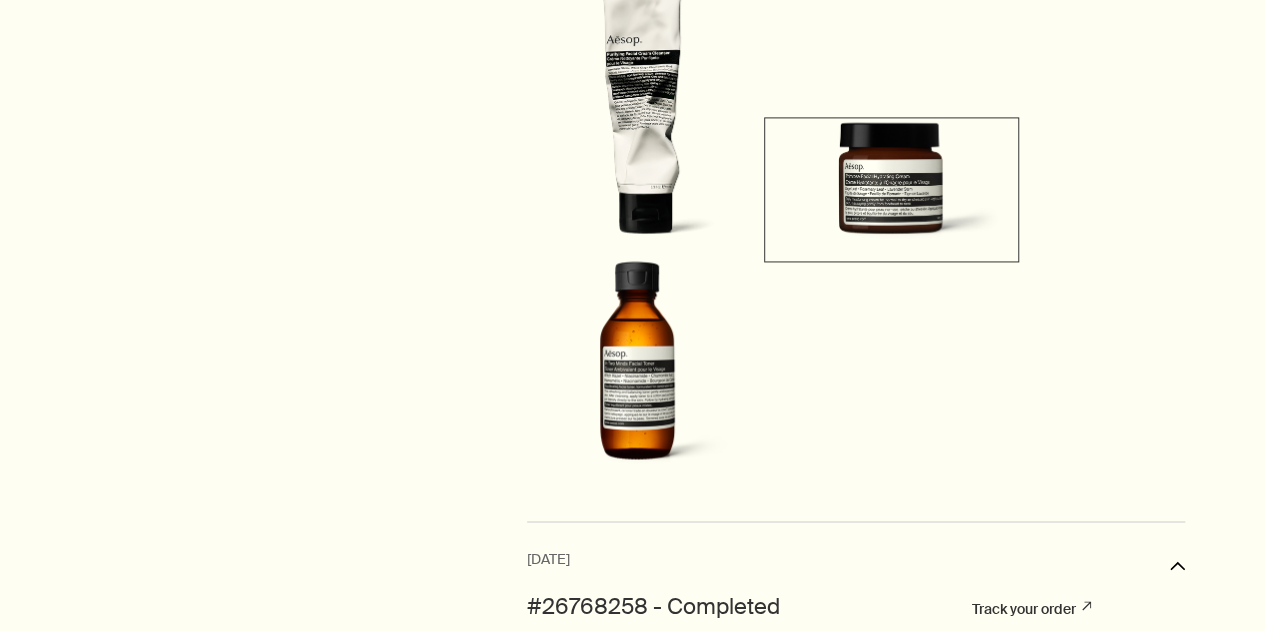 click at bounding box center (892, 187) 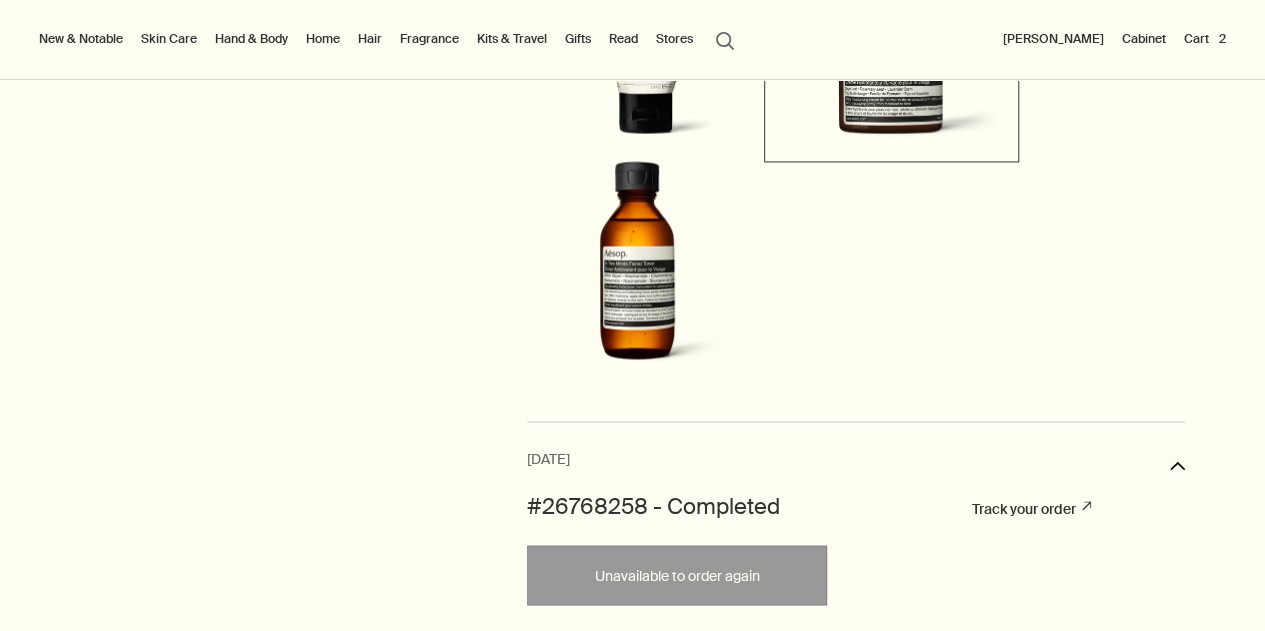 scroll, scrollTop: 1200, scrollLeft: 0, axis: vertical 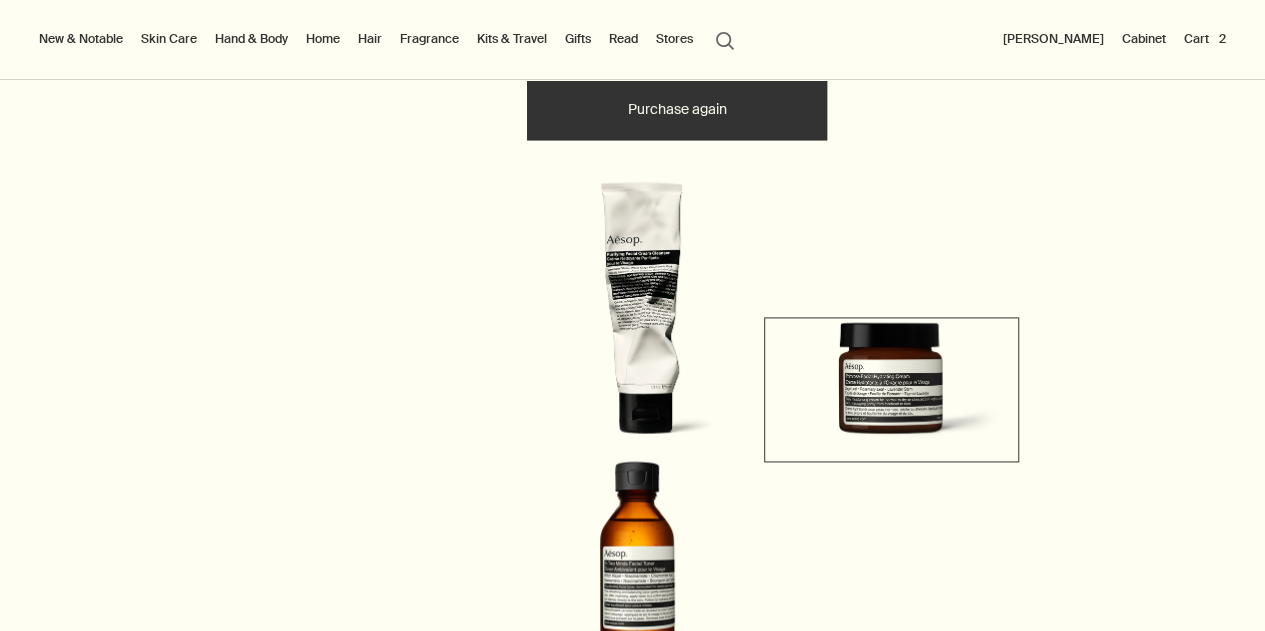 click at bounding box center [892, 387] 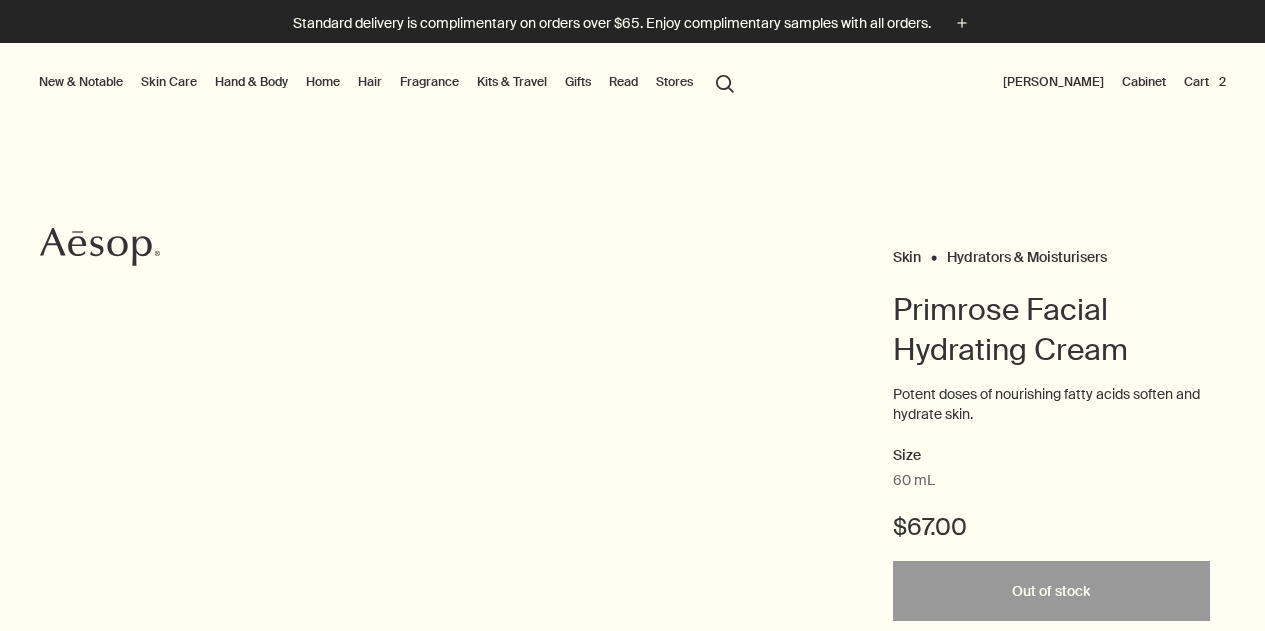 scroll, scrollTop: 0, scrollLeft: 0, axis: both 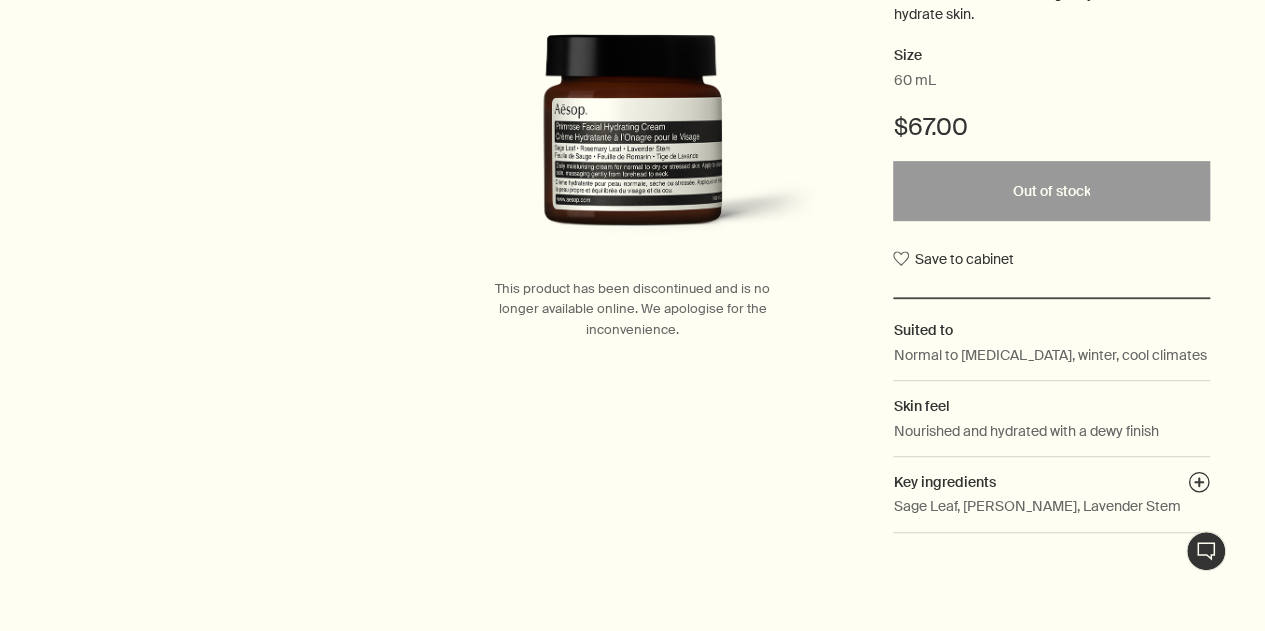 click on "This product has been discontinued and is no longer available online. We apologise for the inconvenience." at bounding box center [632, 309] 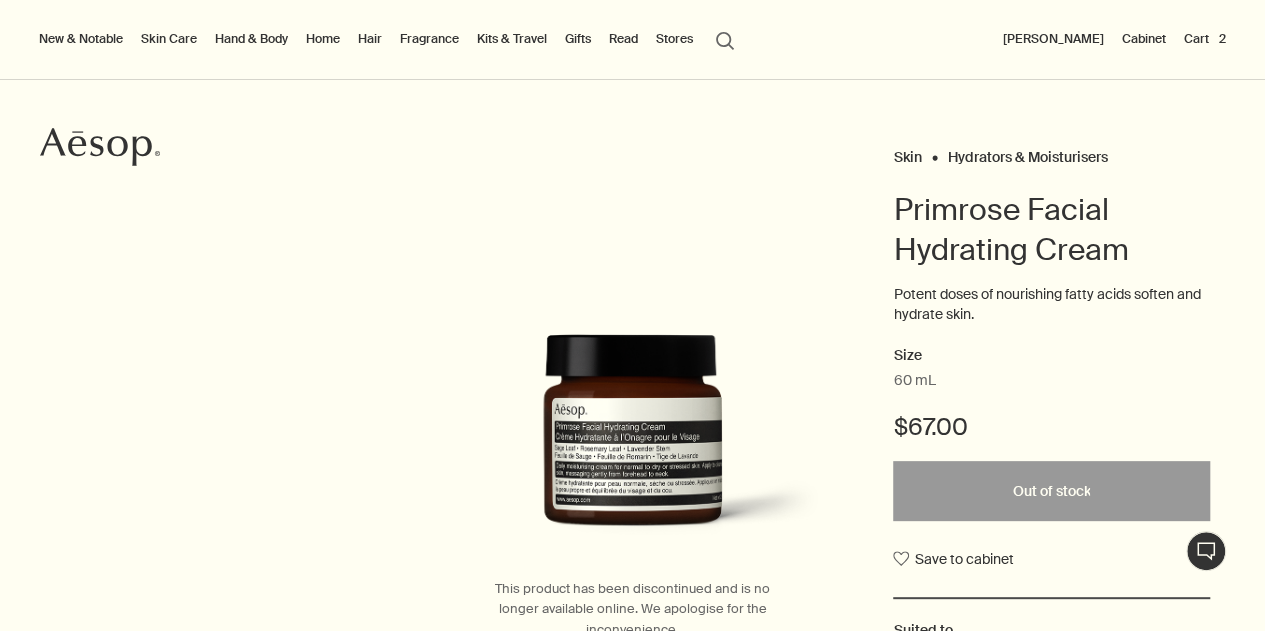 scroll, scrollTop: 400, scrollLeft: 0, axis: vertical 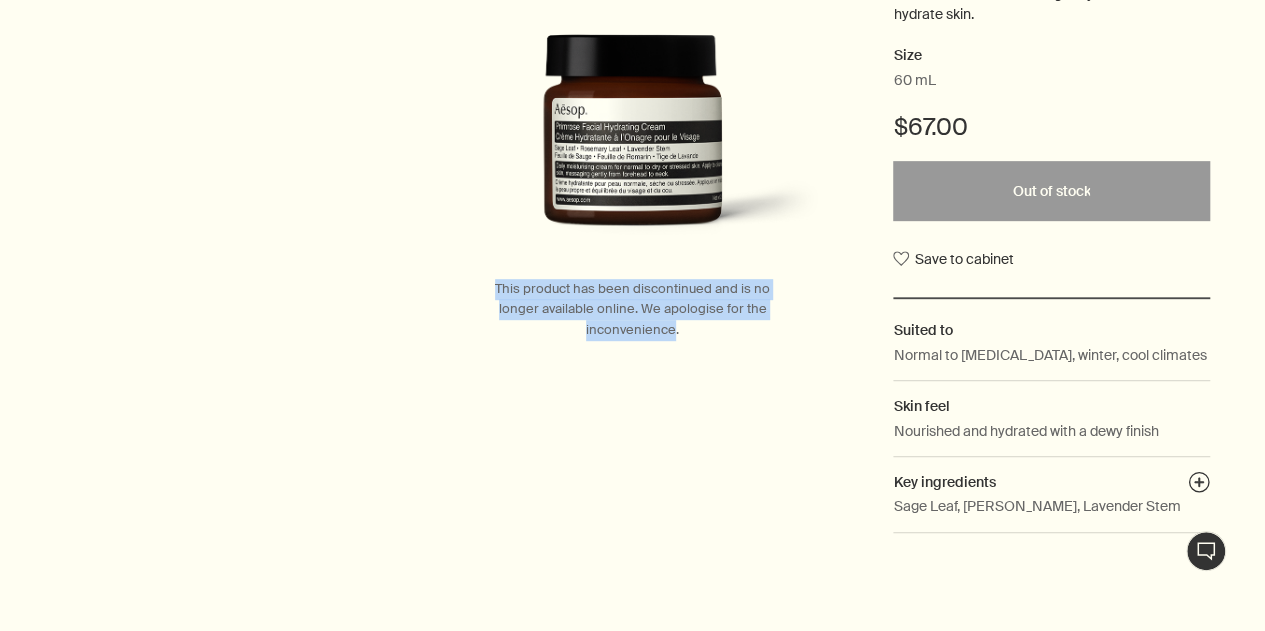 drag, startPoint x: 675, startPoint y: 329, endPoint x: 486, endPoint y: 283, distance: 194.51735 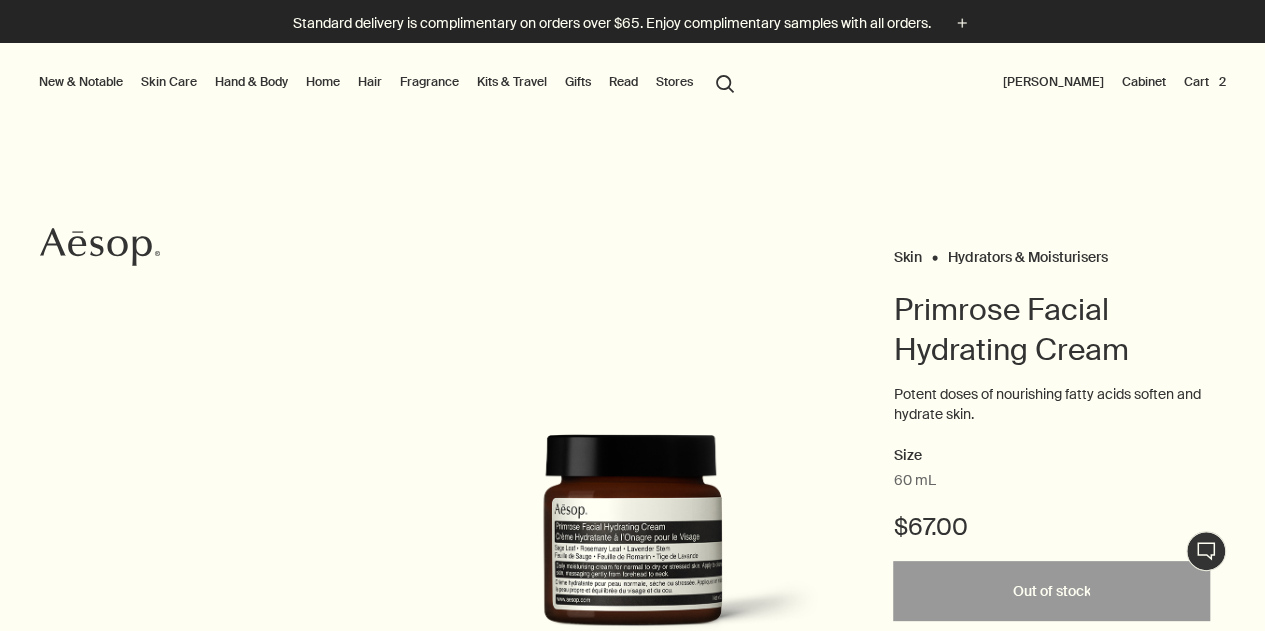 scroll, scrollTop: 100, scrollLeft: 0, axis: vertical 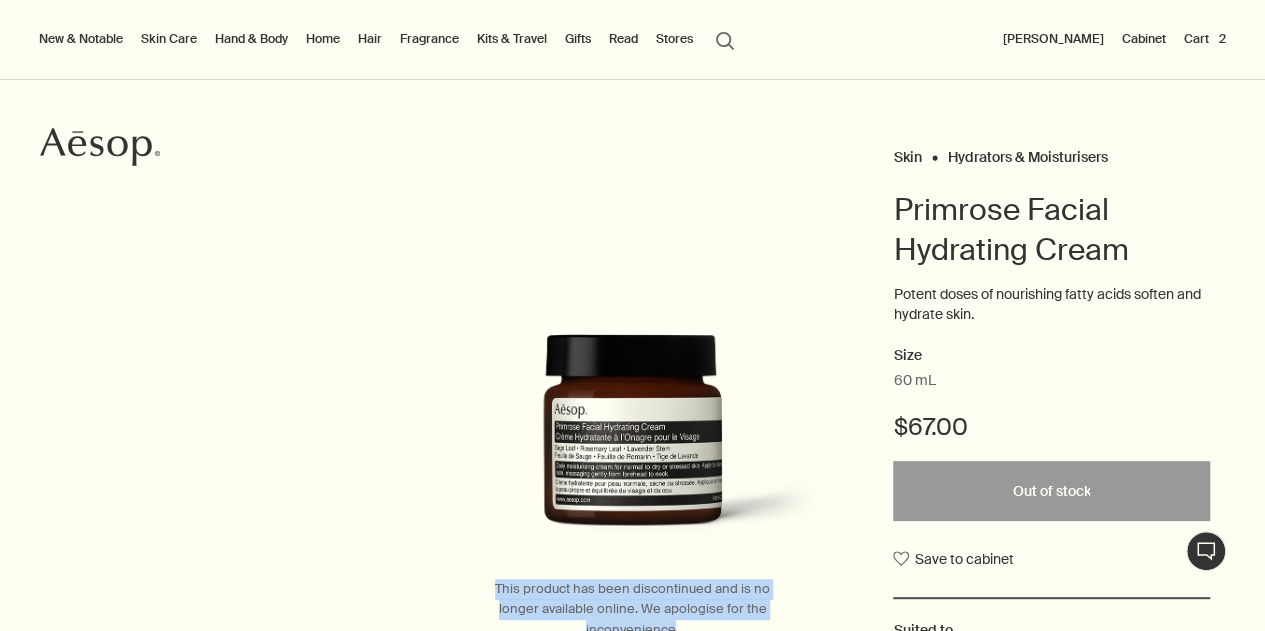 click on "Live Assistance" at bounding box center (1206, 551) 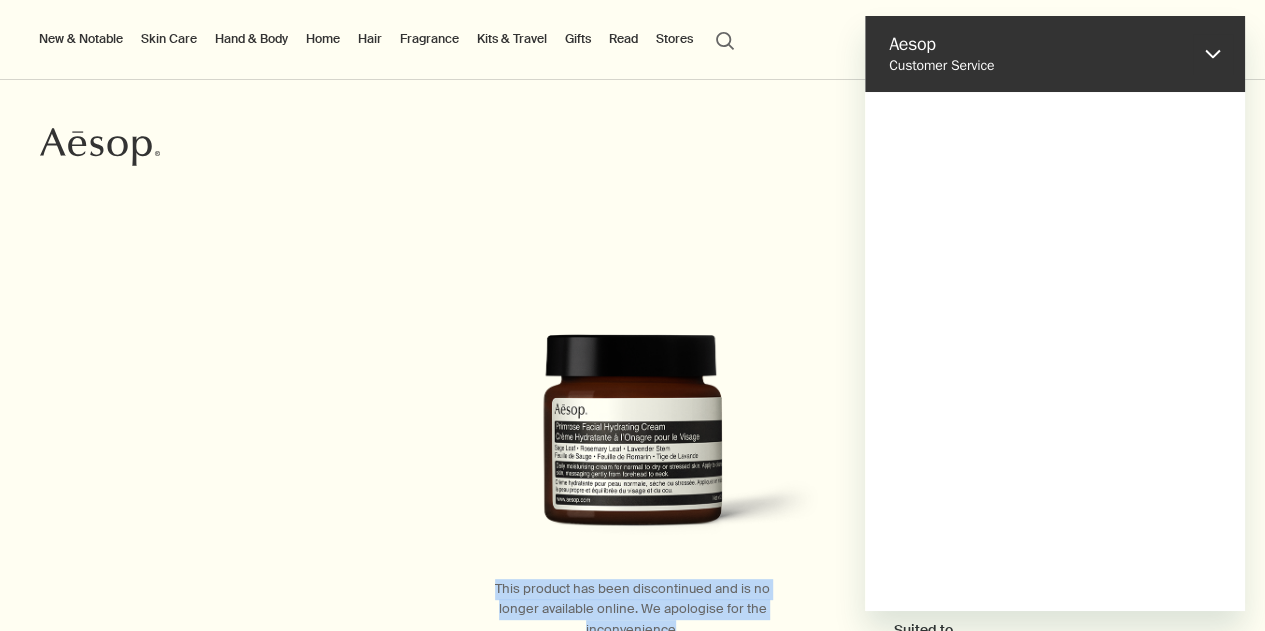 scroll, scrollTop: 0, scrollLeft: 0, axis: both 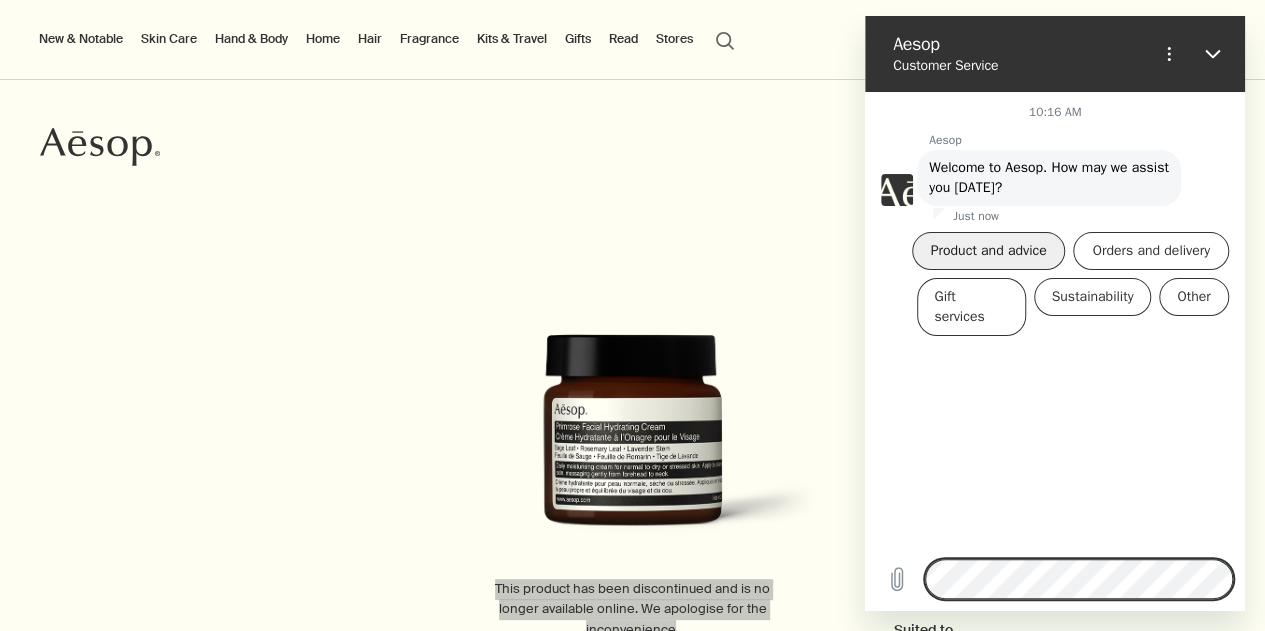 click on "Product and advice" at bounding box center (989, 251) 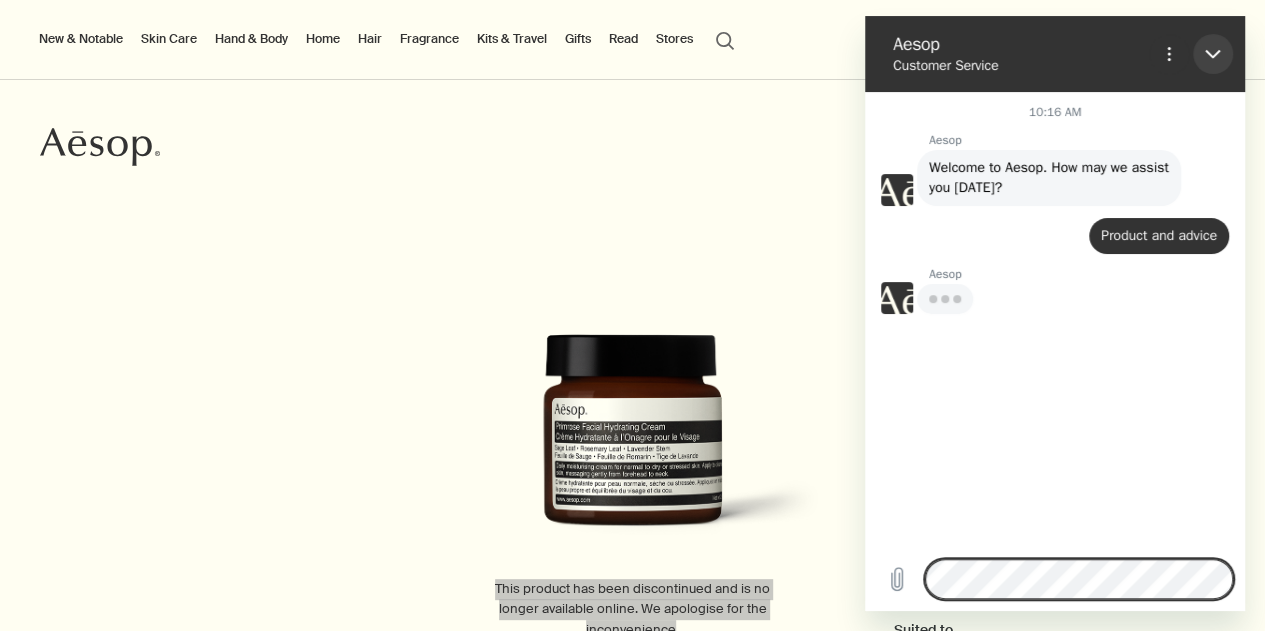 click 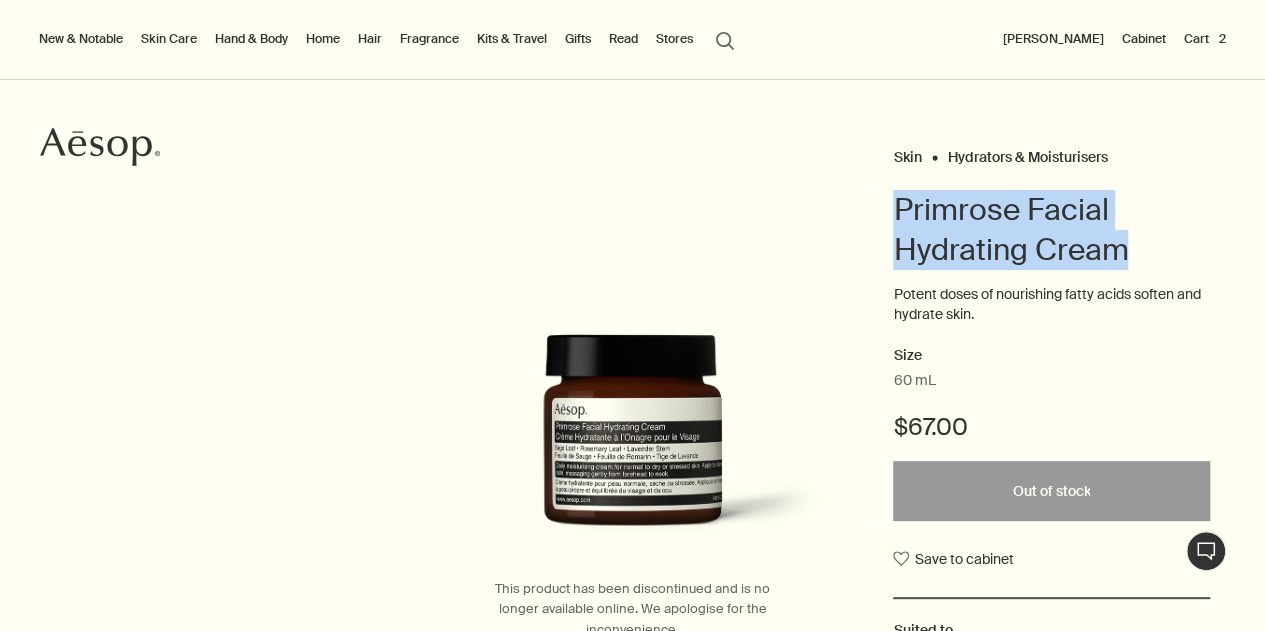 drag, startPoint x: 1120, startPoint y: 263, endPoint x: 886, endPoint y: 215, distance: 238.87234 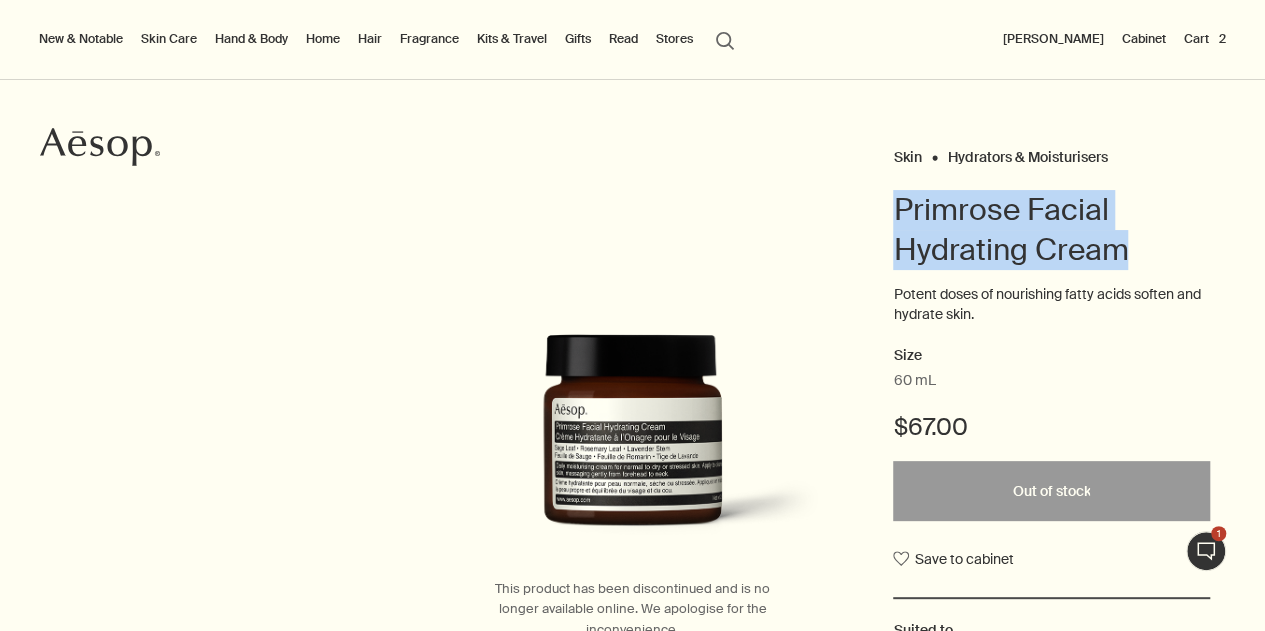 copy on "Primrose Facial Hydrating Cream" 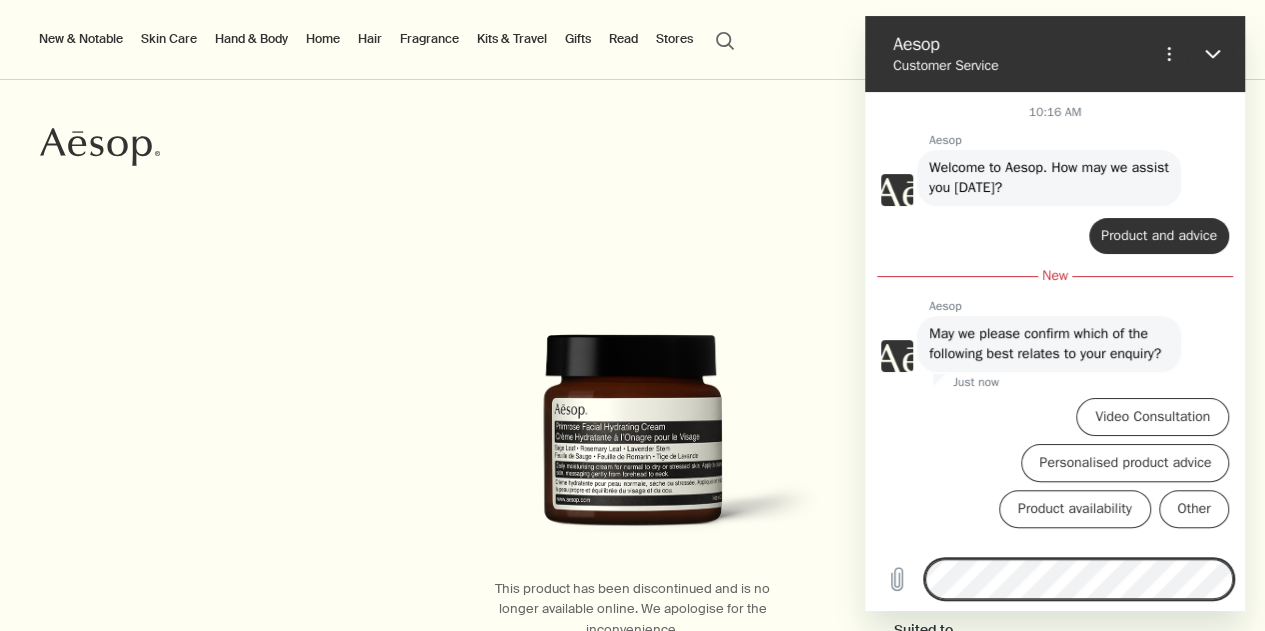 scroll, scrollTop: 0, scrollLeft: 0, axis: both 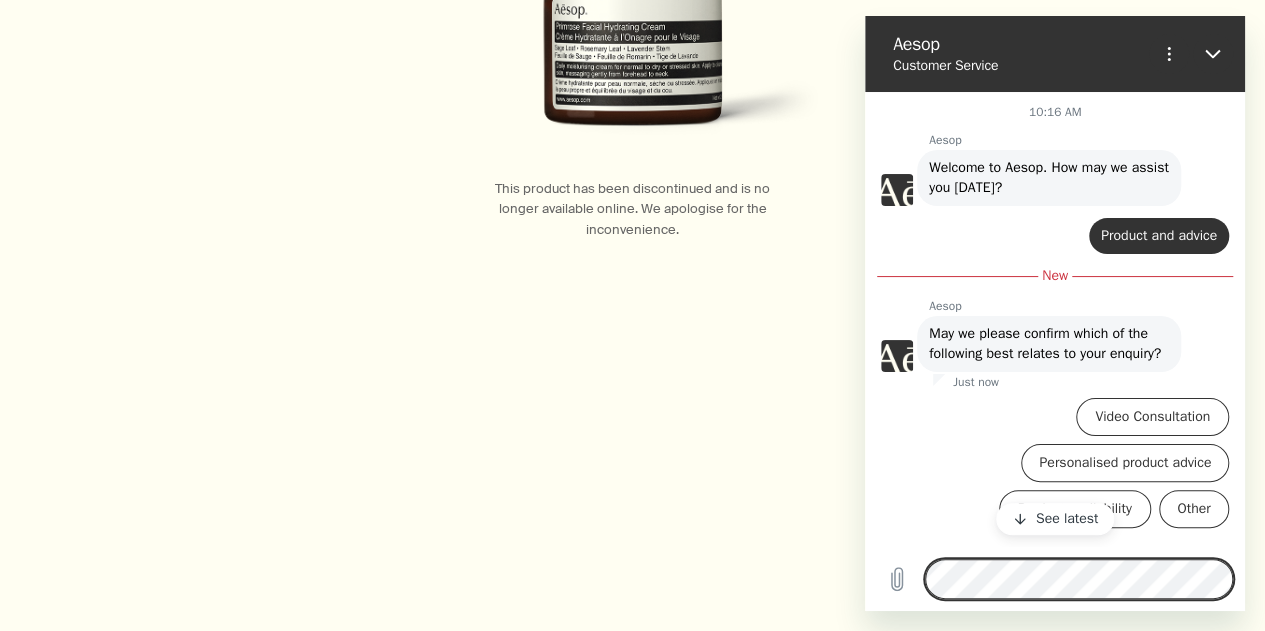 click on "See latest" at bounding box center [1055, 519] 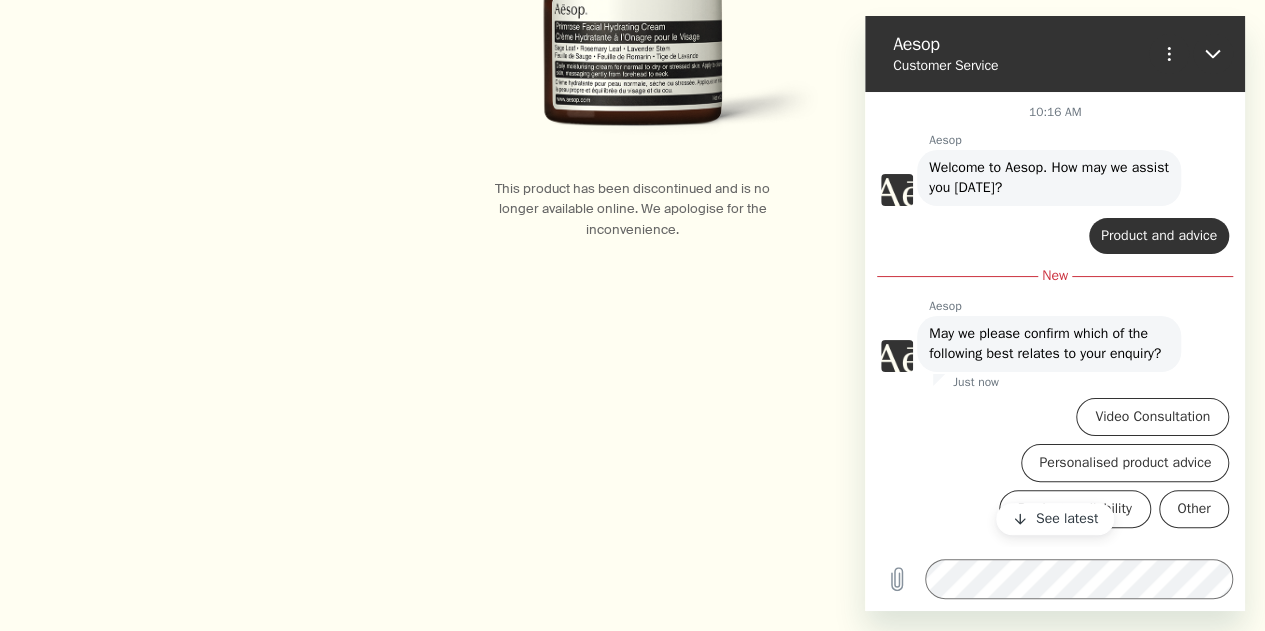 click 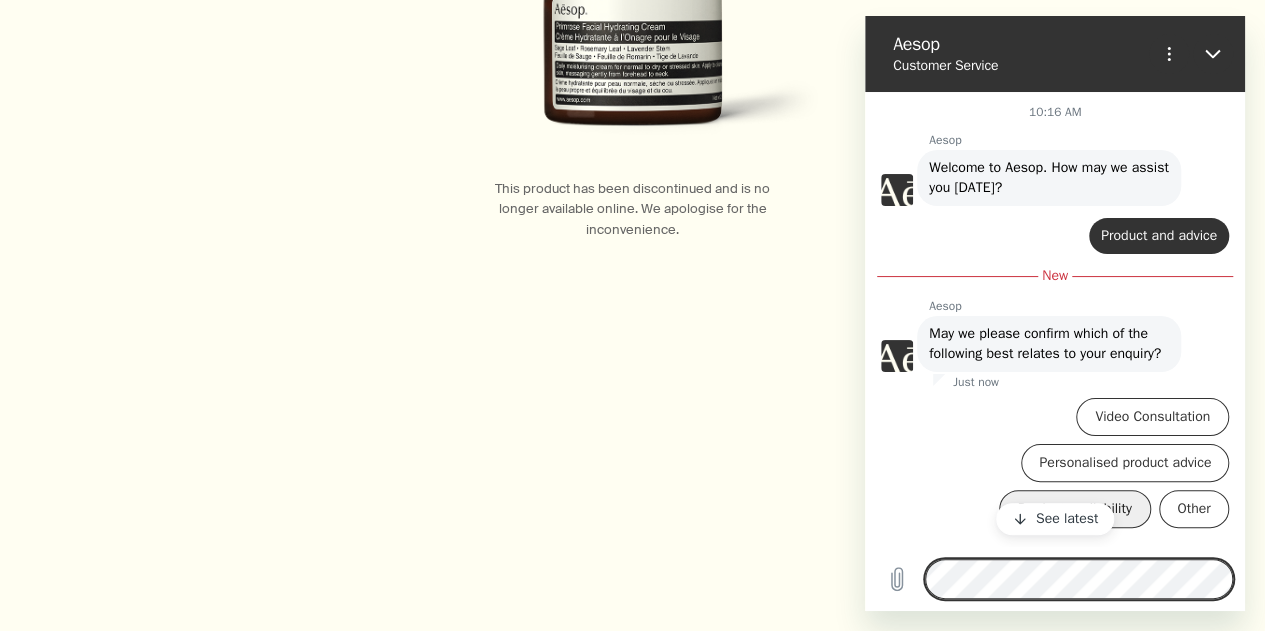 click on "Product availability" at bounding box center [1075, 509] 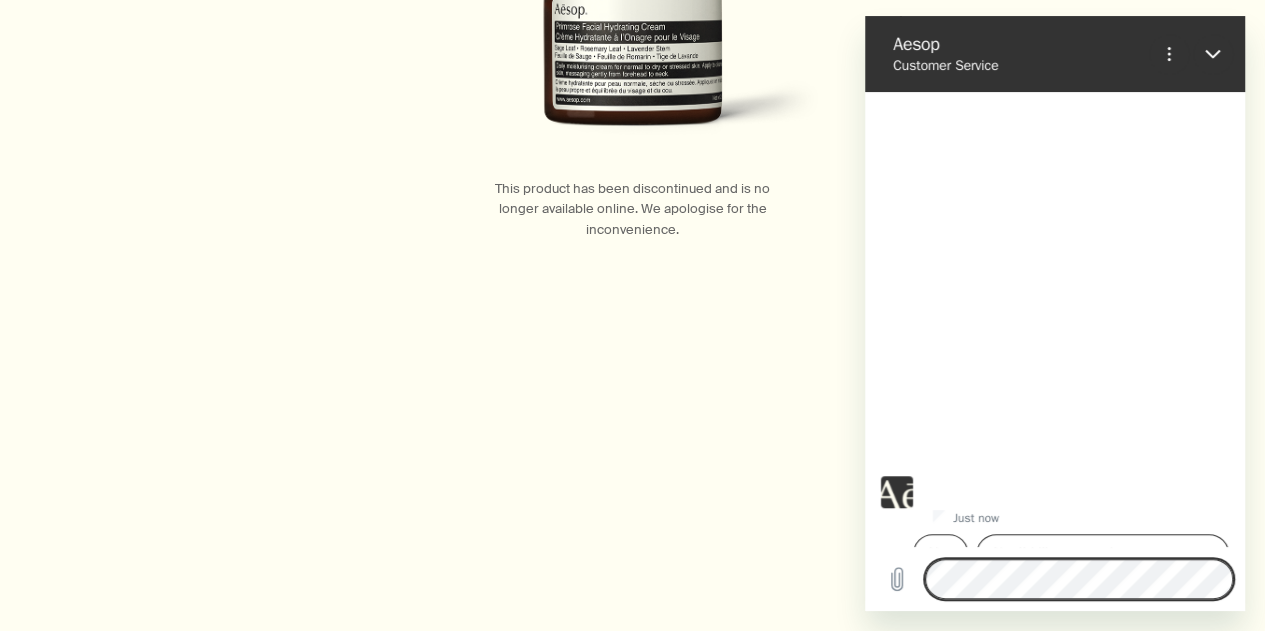 scroll, scrollTop: 413, scrollLeft: 0, axis: vertical 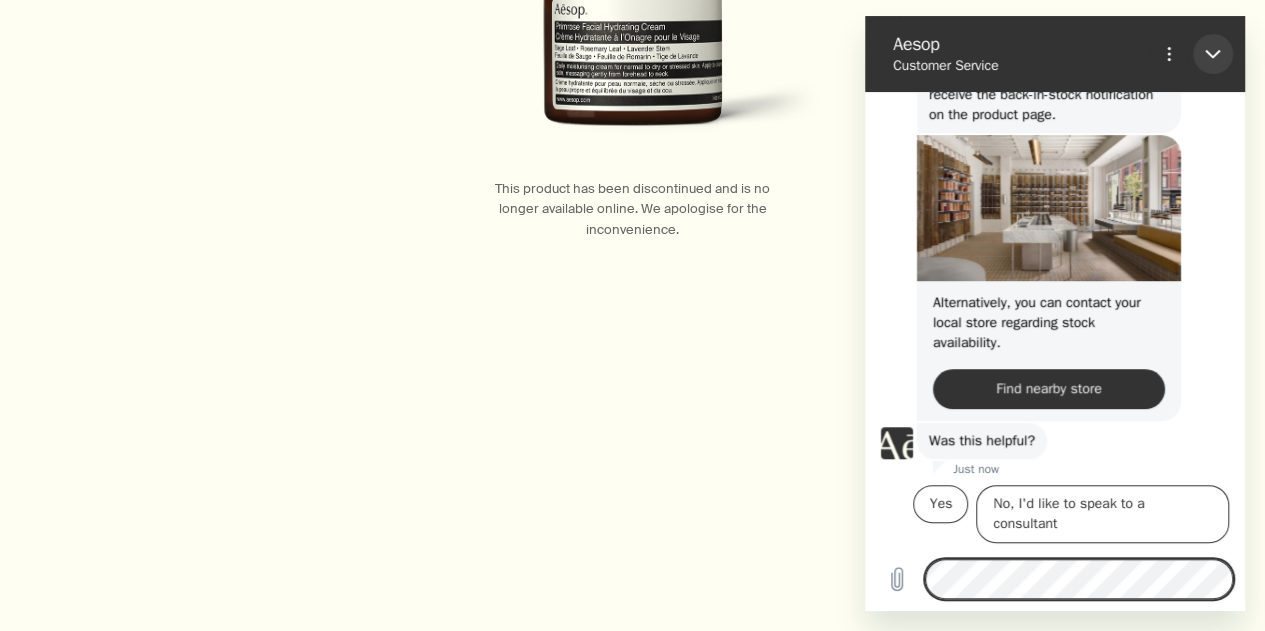 click at bounding box center [1213, 54] 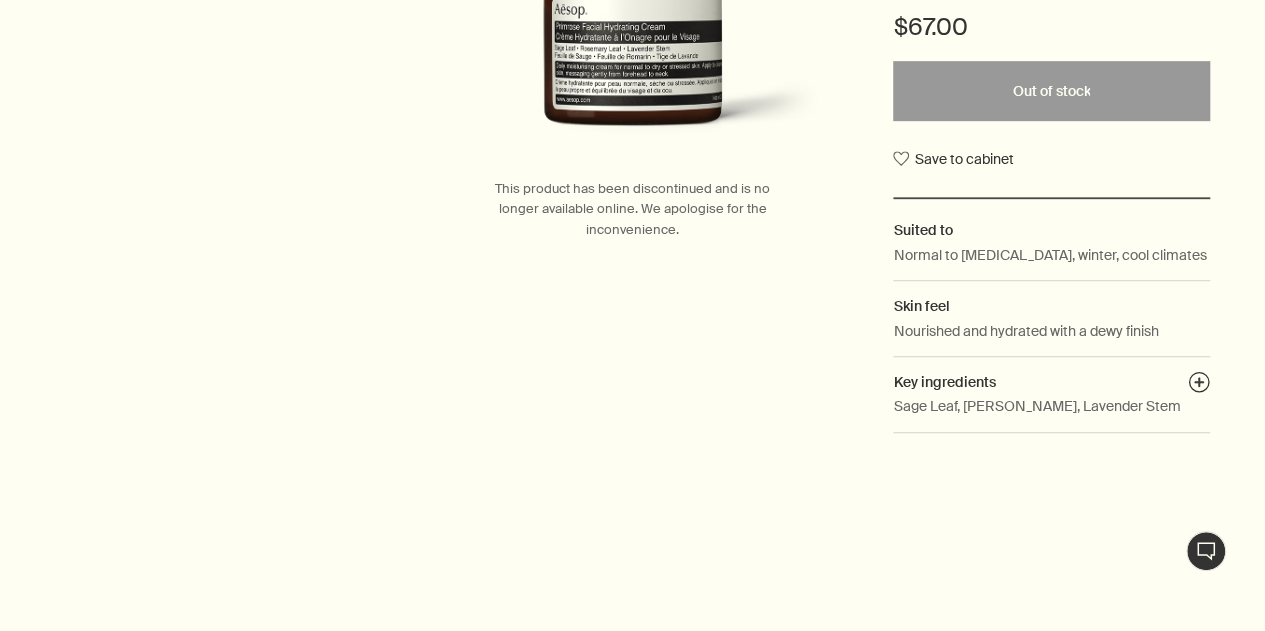 click on "Live Assistance 1" at bounding box center (1206, 551) 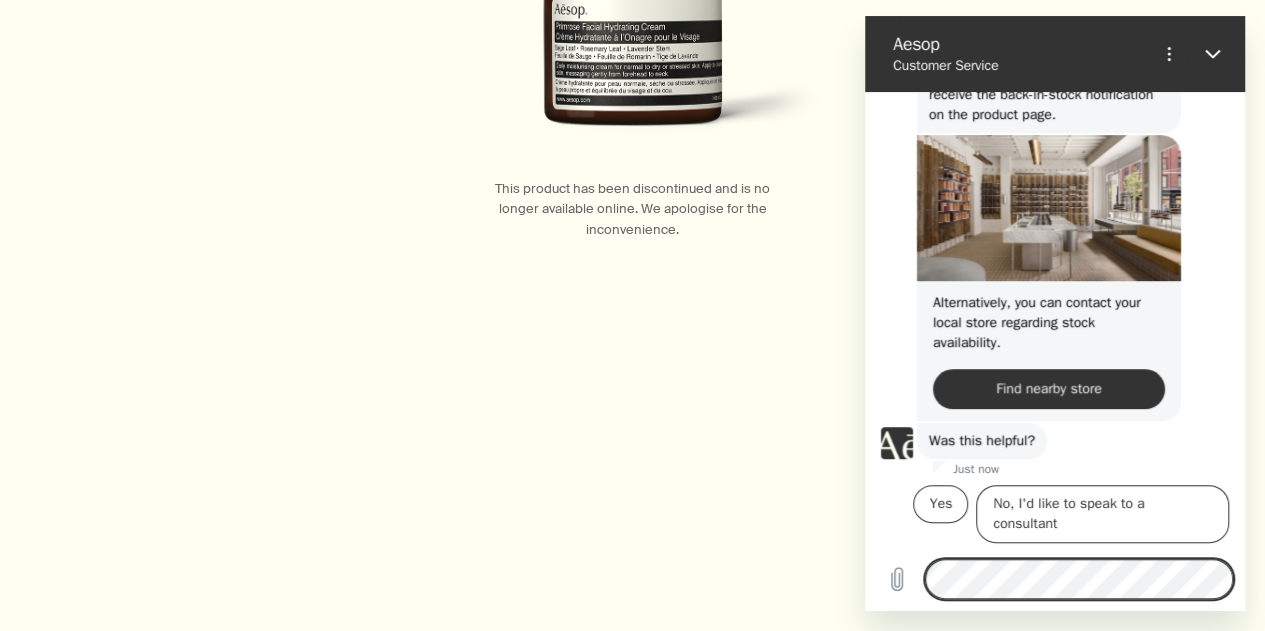 scroll, scrollTop: 0, scrollLeft: 0, axis: both 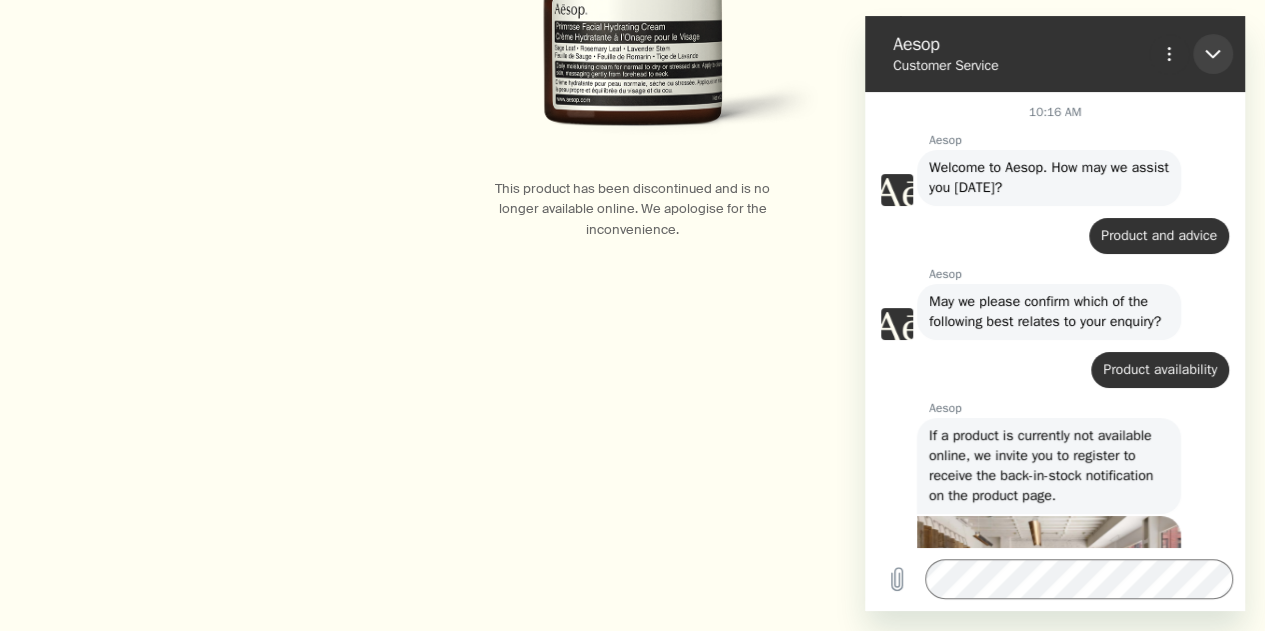 click 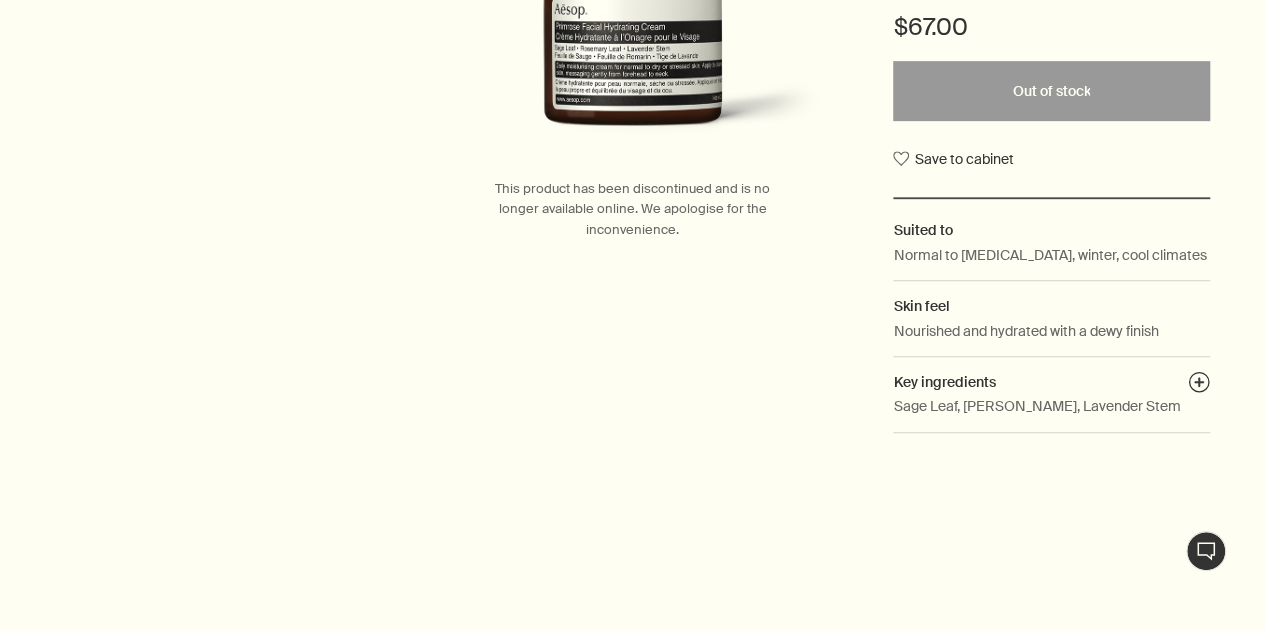 click on "Live Assistance 1" at bounding box center [1206, 551] 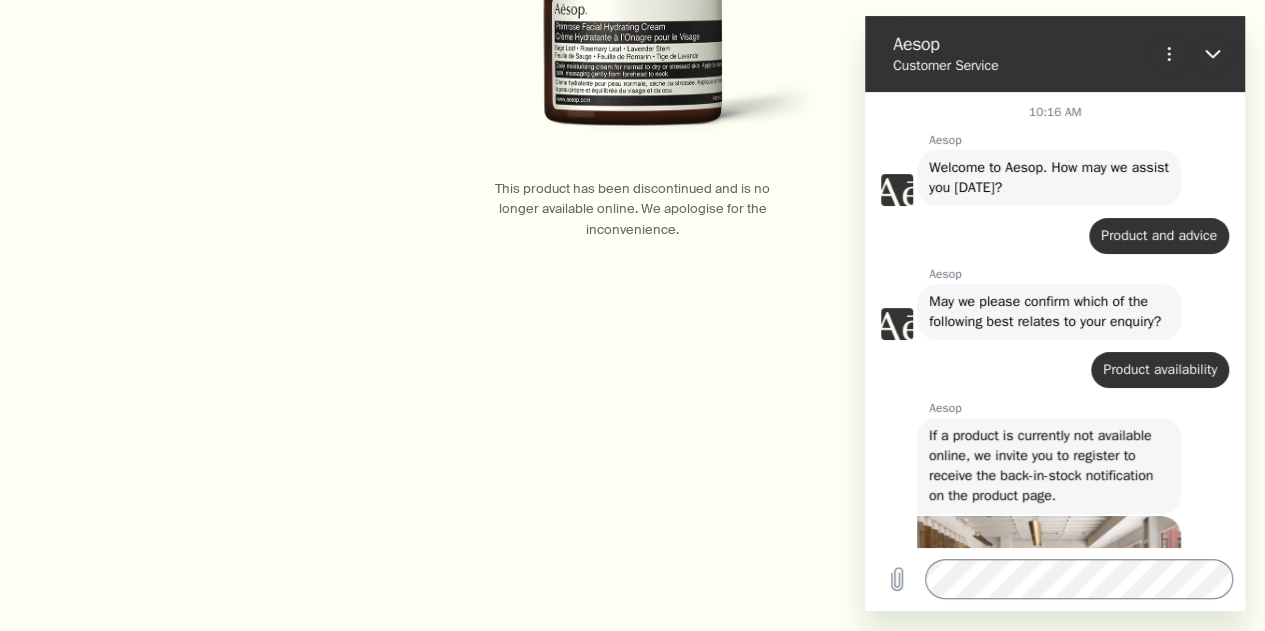 scroll, scrollTop: 0, scrollLeft: 0, axis: both 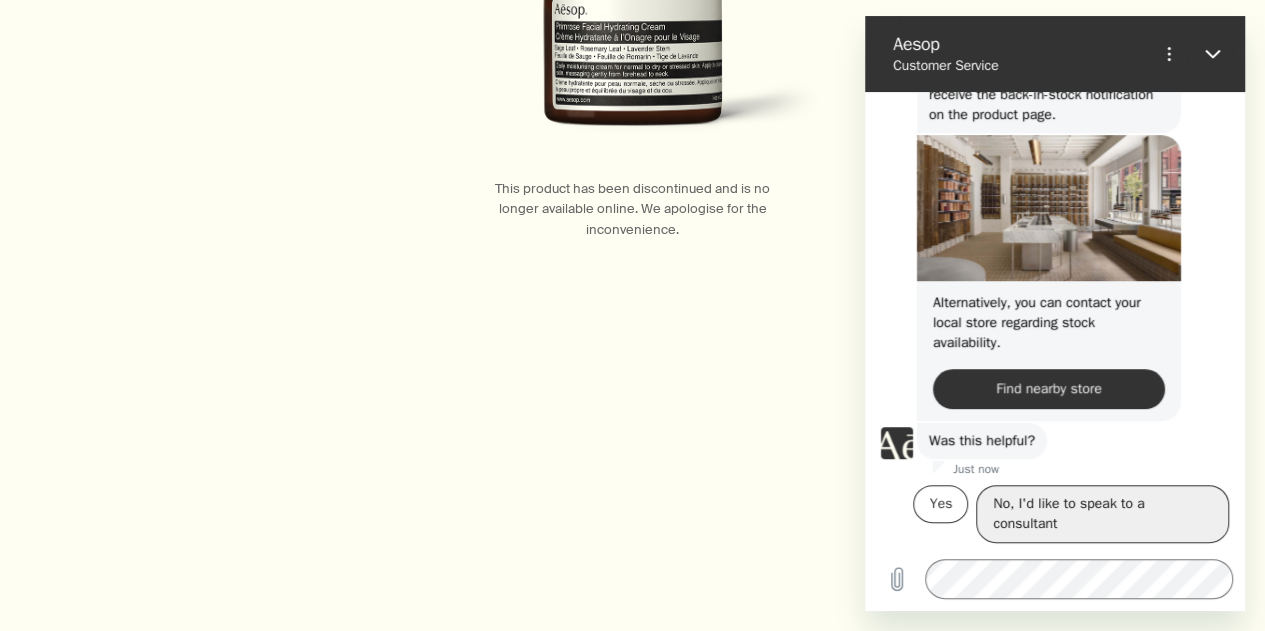 click on "No, I'd like to speak to a consultant" at bounding box center (1102, 514) 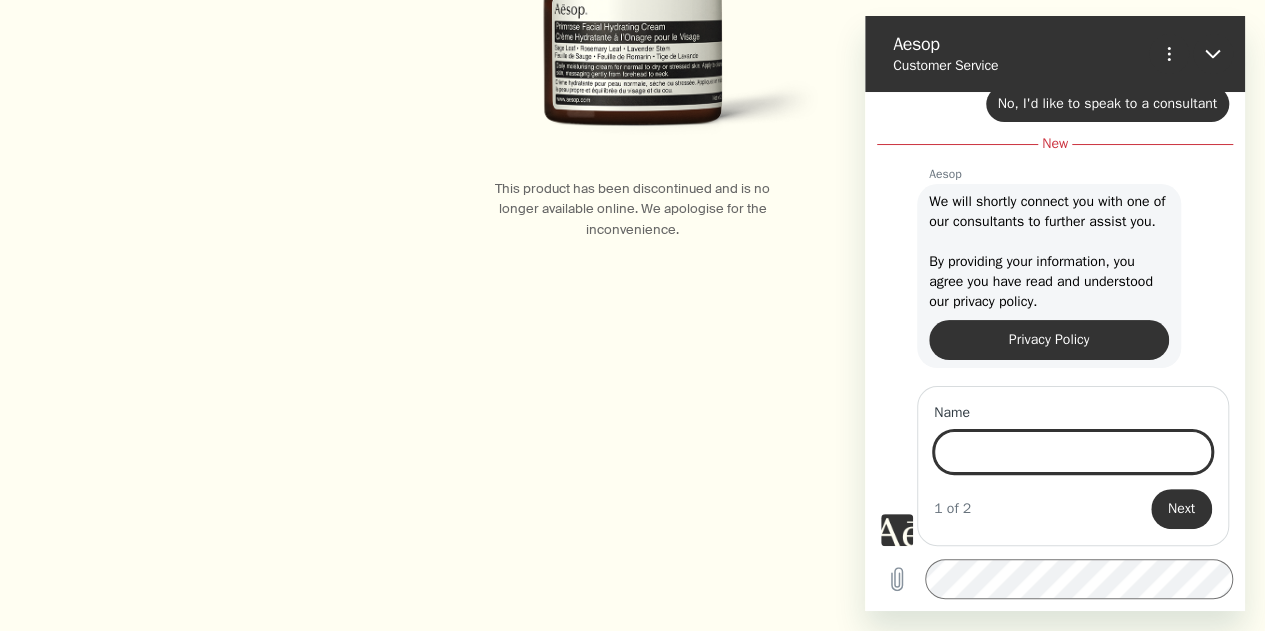 scroll, scrollTop: 802, scrollLeft: 0, axis: vertical 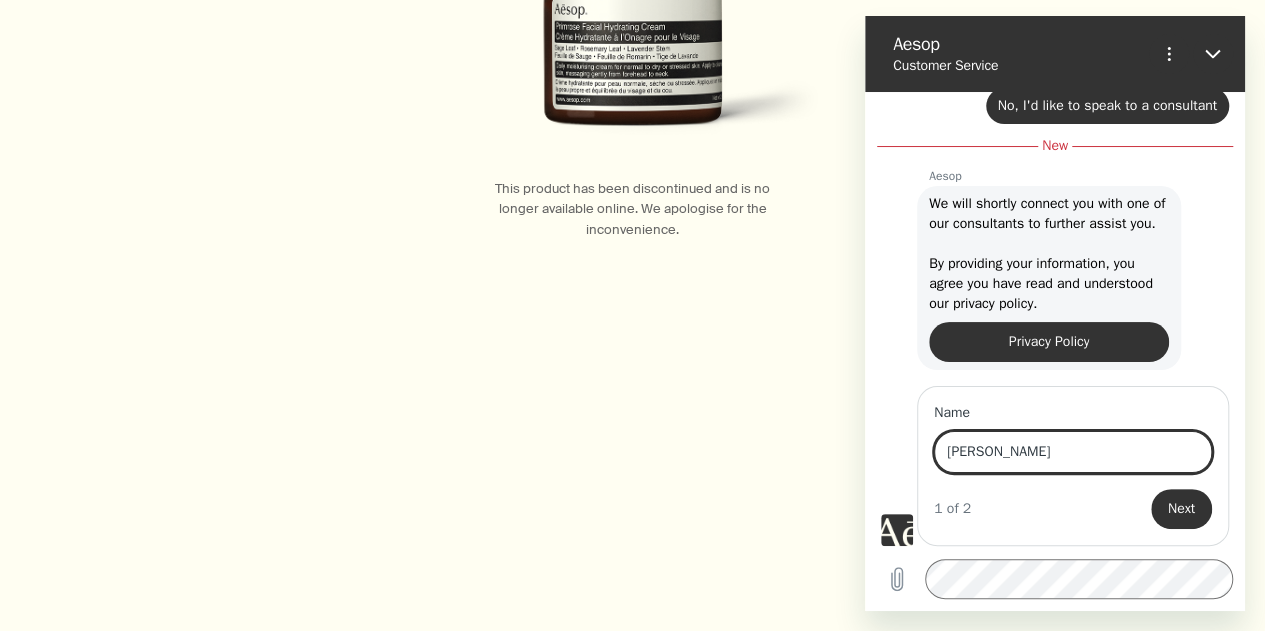type on "[PERSON_NAME]" 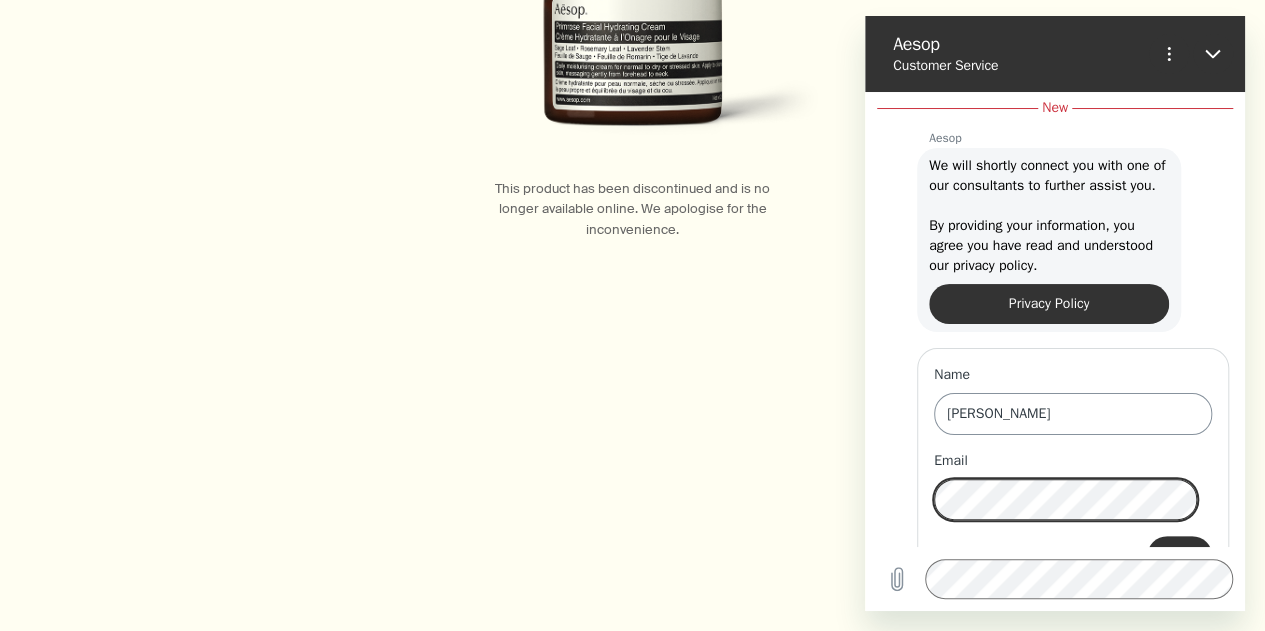scroll, scrollTop: 888, scrollLeft: 0, axis: vertical 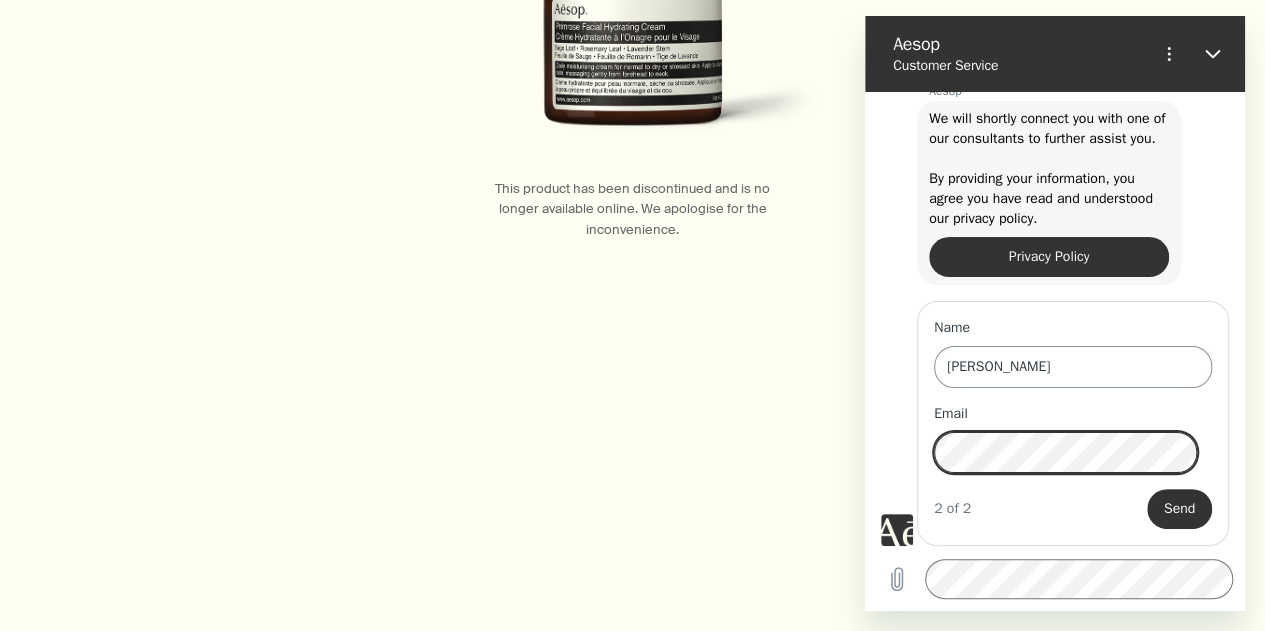 click on "Send" at bounding box center (1179, 509) 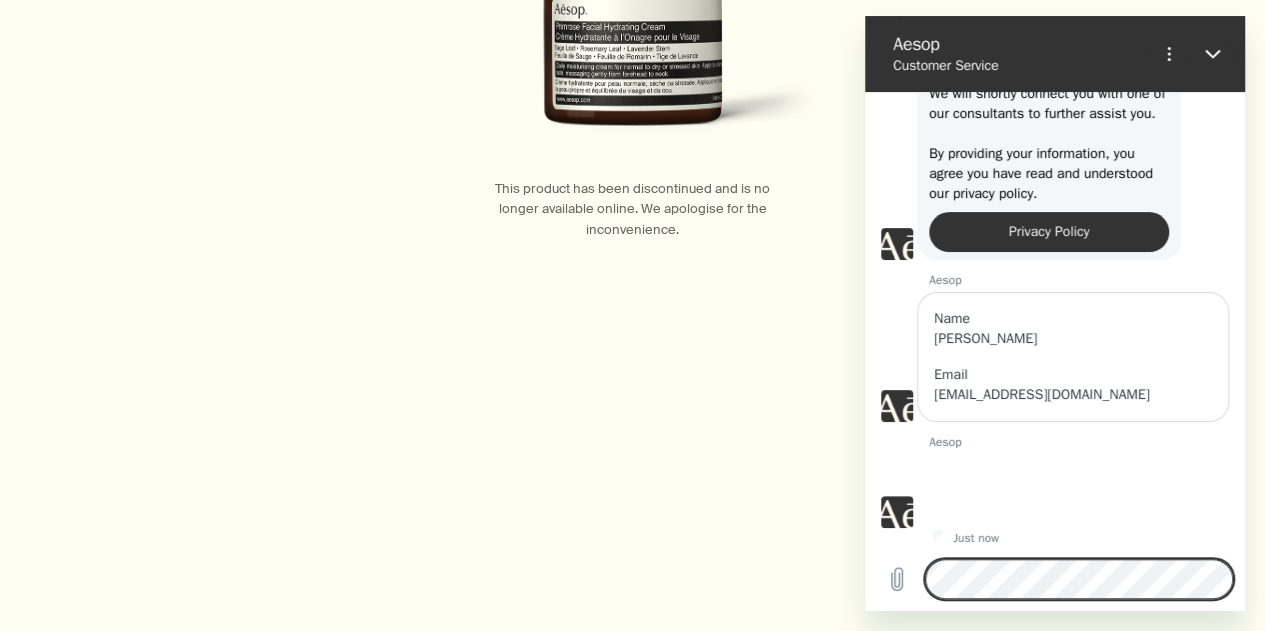 scroll, scrollTop: 917, scrollLeft: 0, axis: vertical 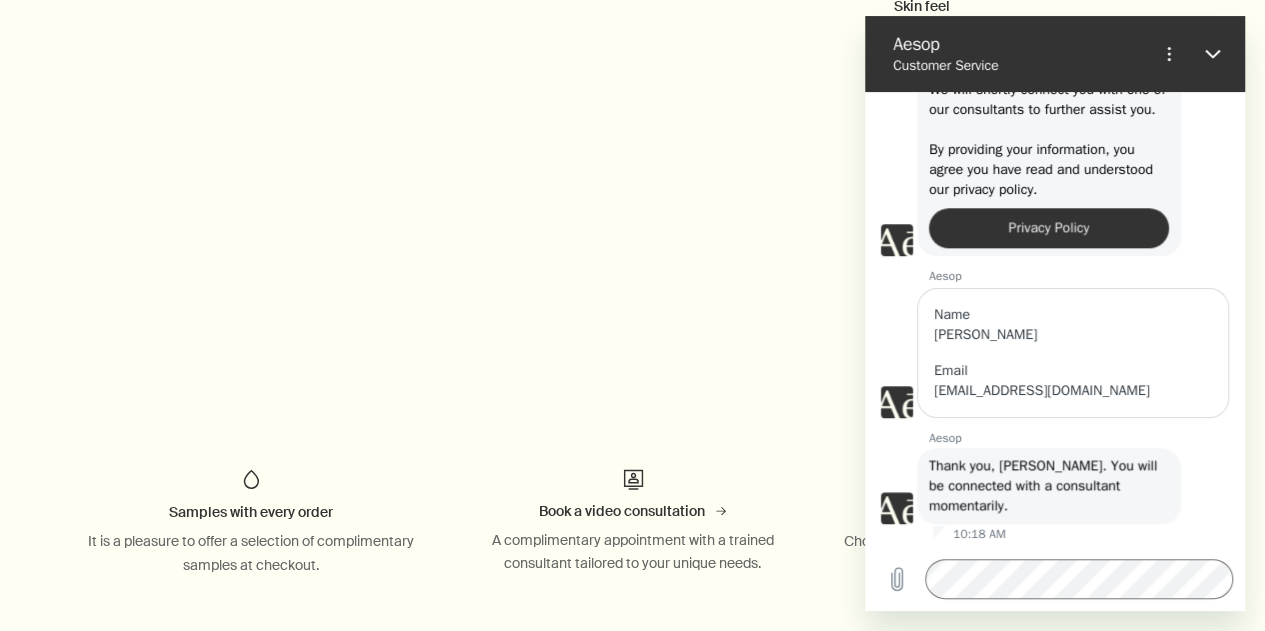 click on "Thank you, Rhianna Mehta. You will be connected with a consultant momentarily." at bounding box center [1045, 485] 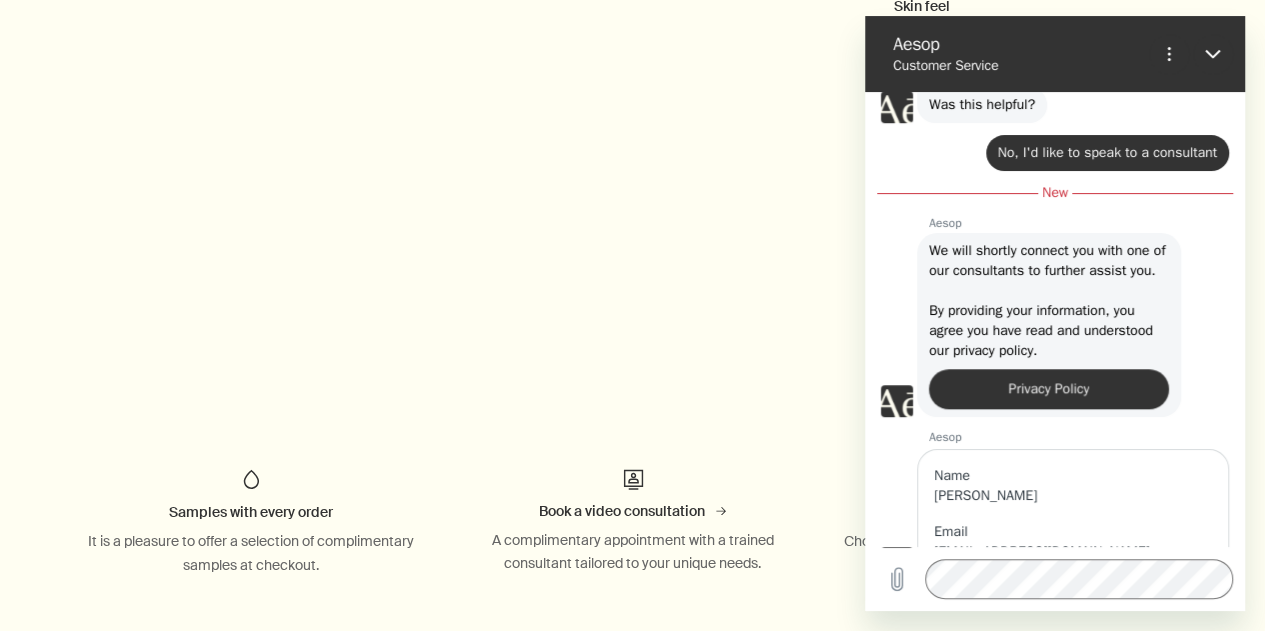 scroll, scrollTop: 917, scrollLeft: 0, axis: vertical 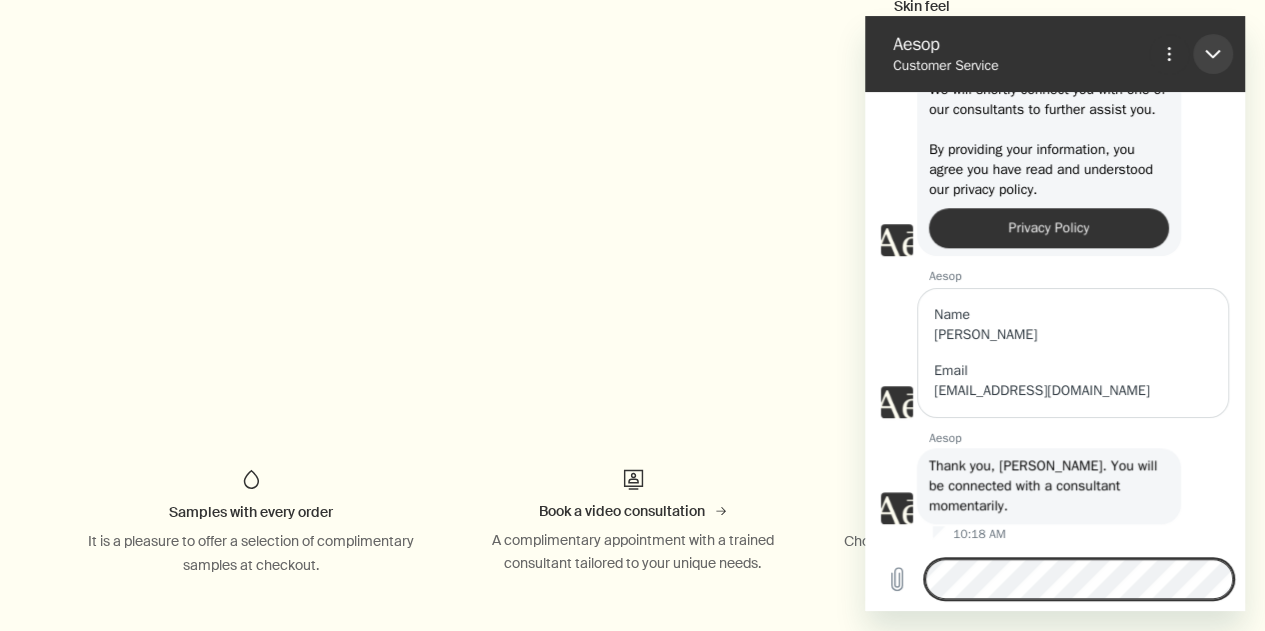 click at bounding box center [1213, 54] 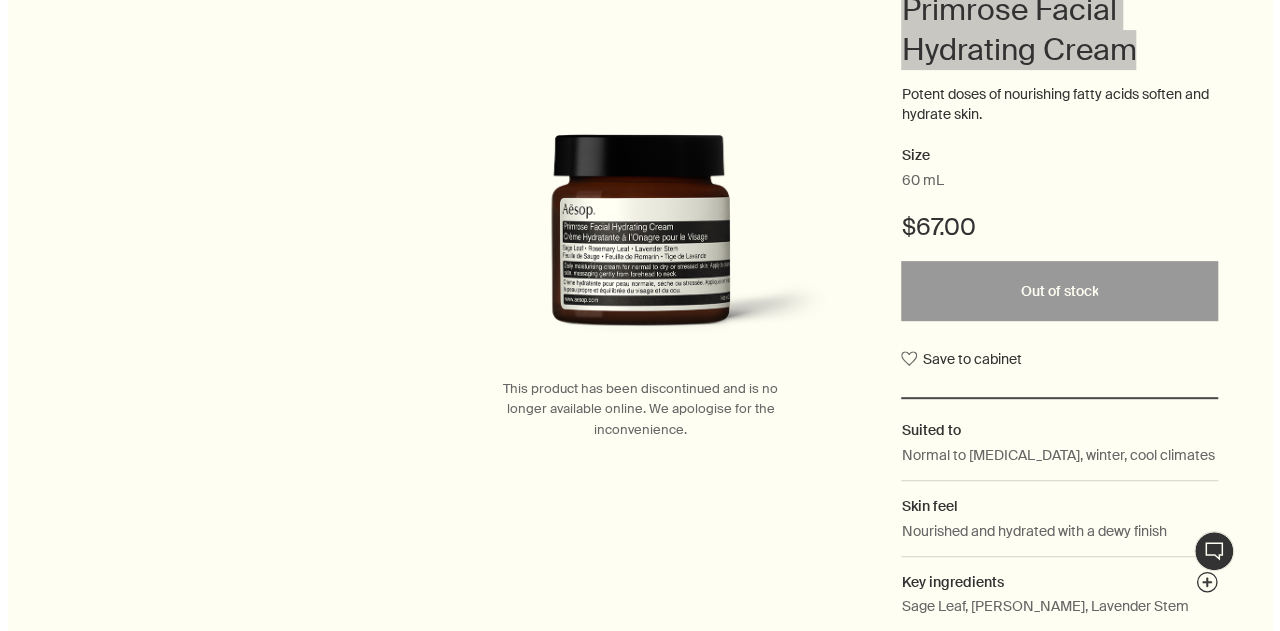 scroll, scrollTop: 0, scrollLeft: 0, axis: both 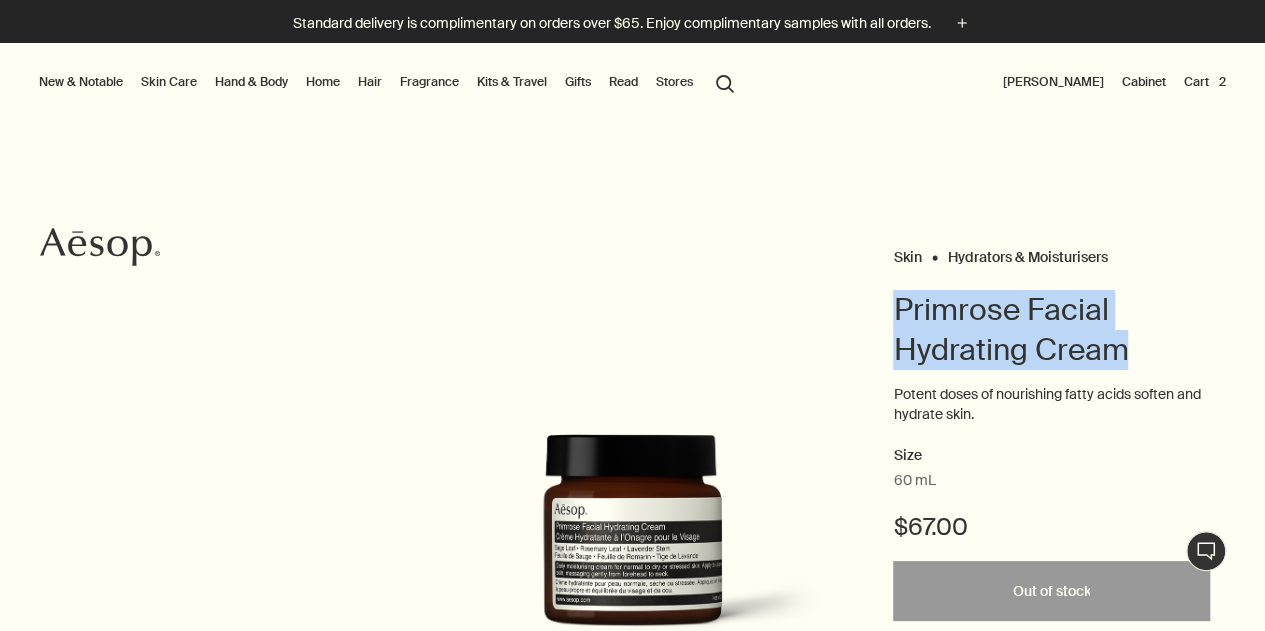click on "New & Notable" at bounding box center (81, 82) 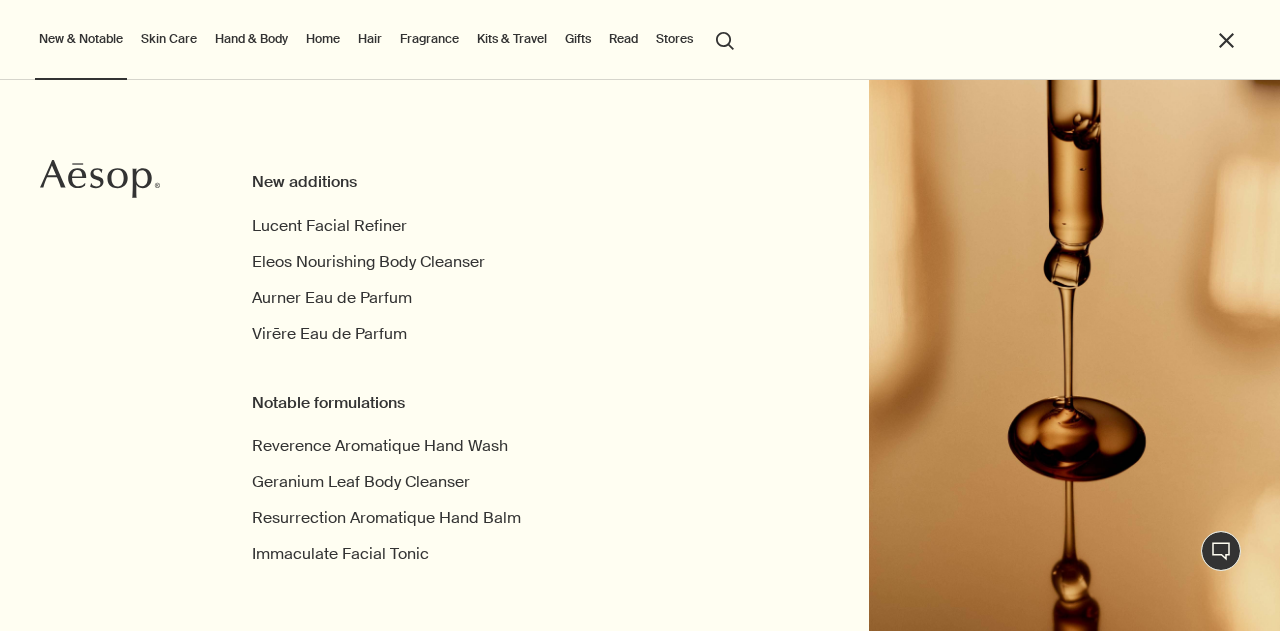 click on "Skin Care" at bounding box center [169, 39] 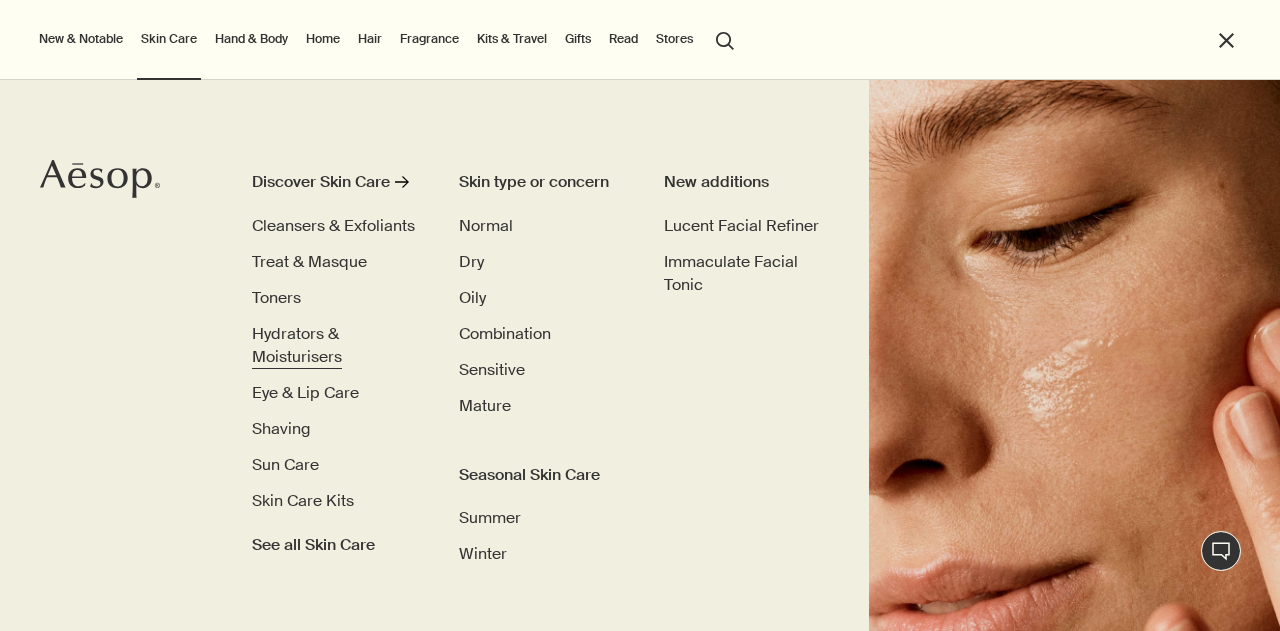 click on "Hydrators & Moisturisers" at bounding box center [297, 345] 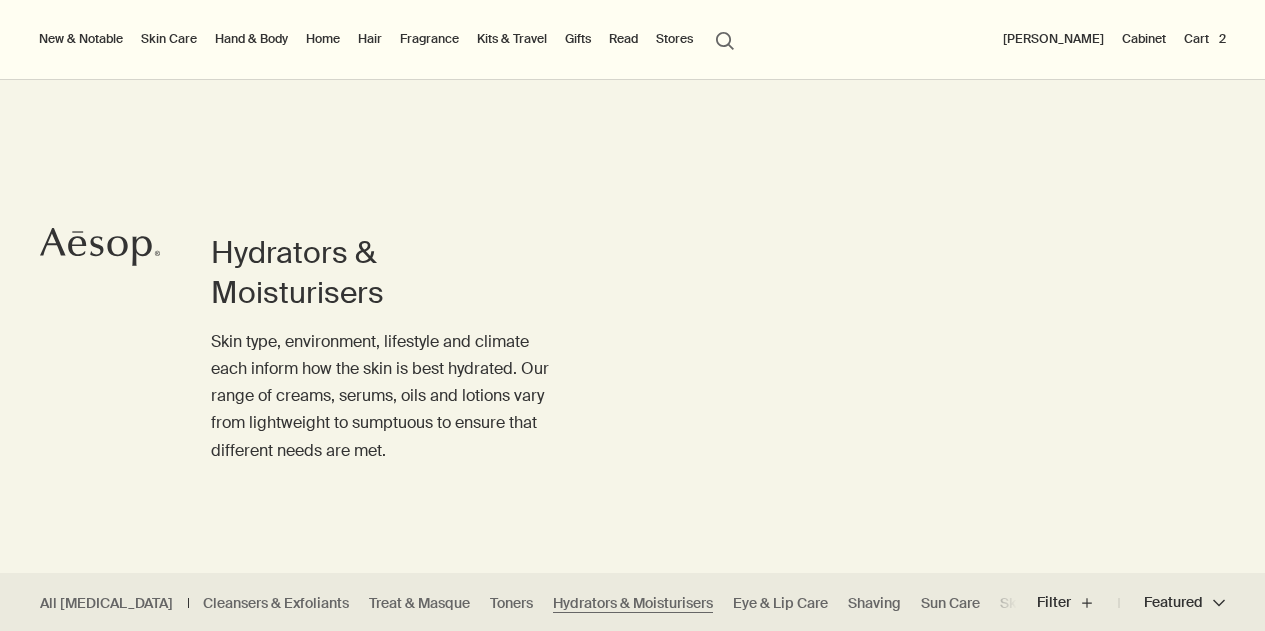 scroll, scrollTop: 300, scrollLeft: 0, axis: vertical 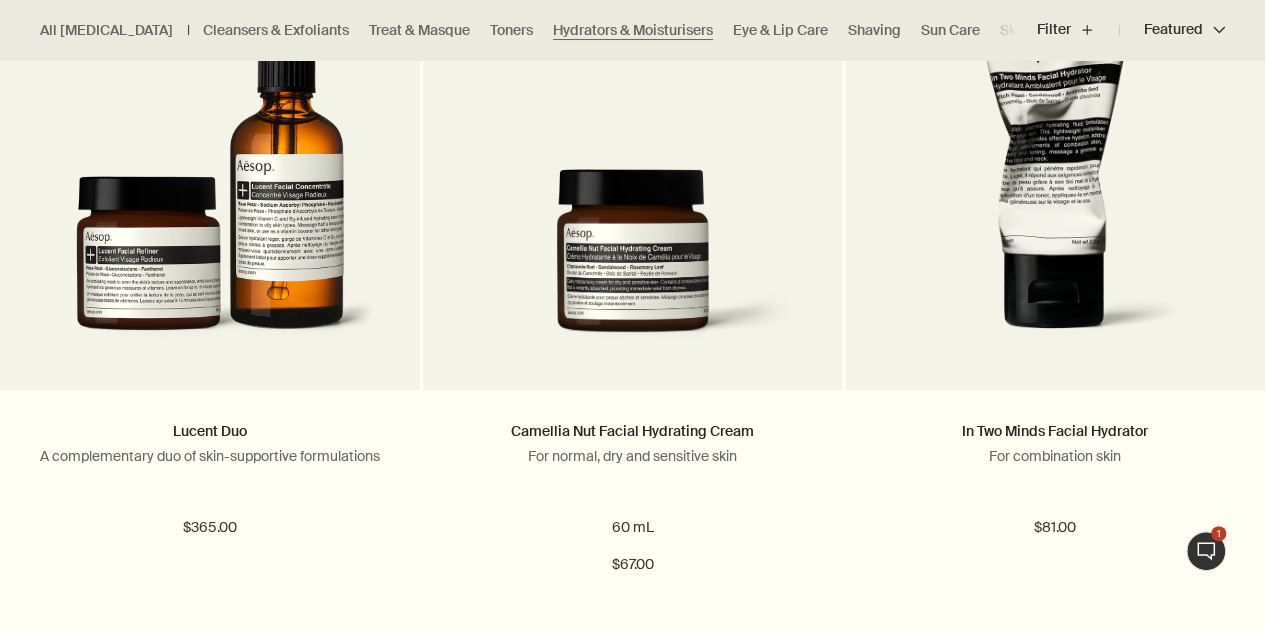 click on "Live Assistance 1" at bounding box center (1206, 551) 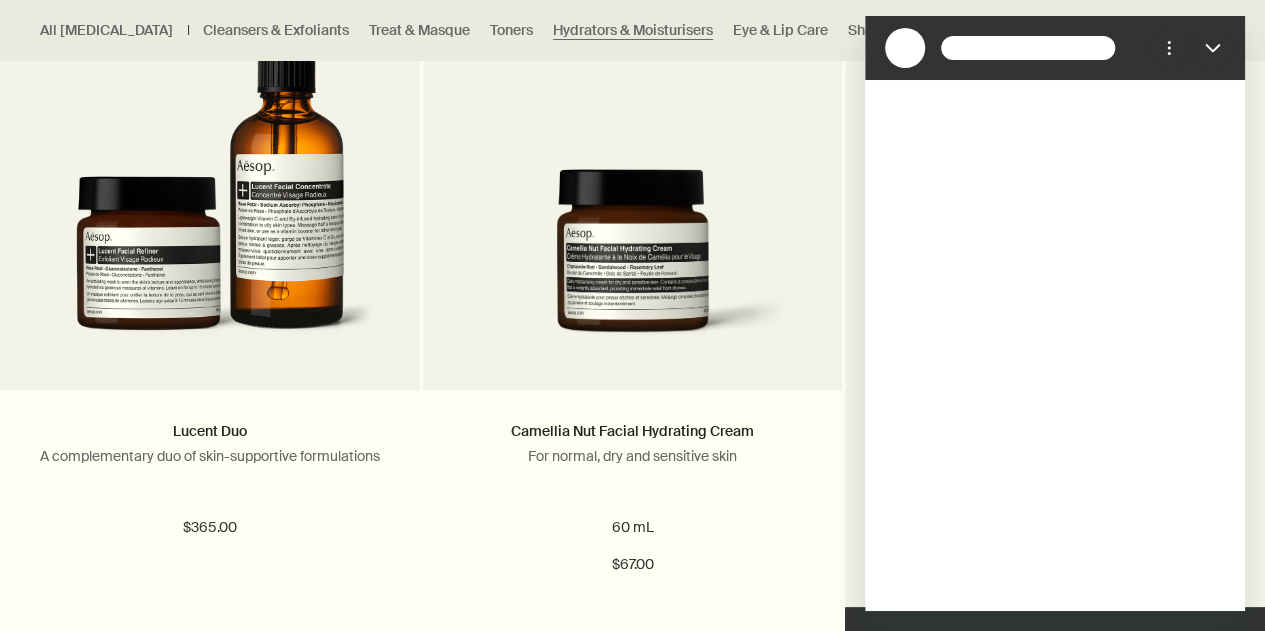 scroll, scrollTop: 0, scrollLeft: 0, axis: both 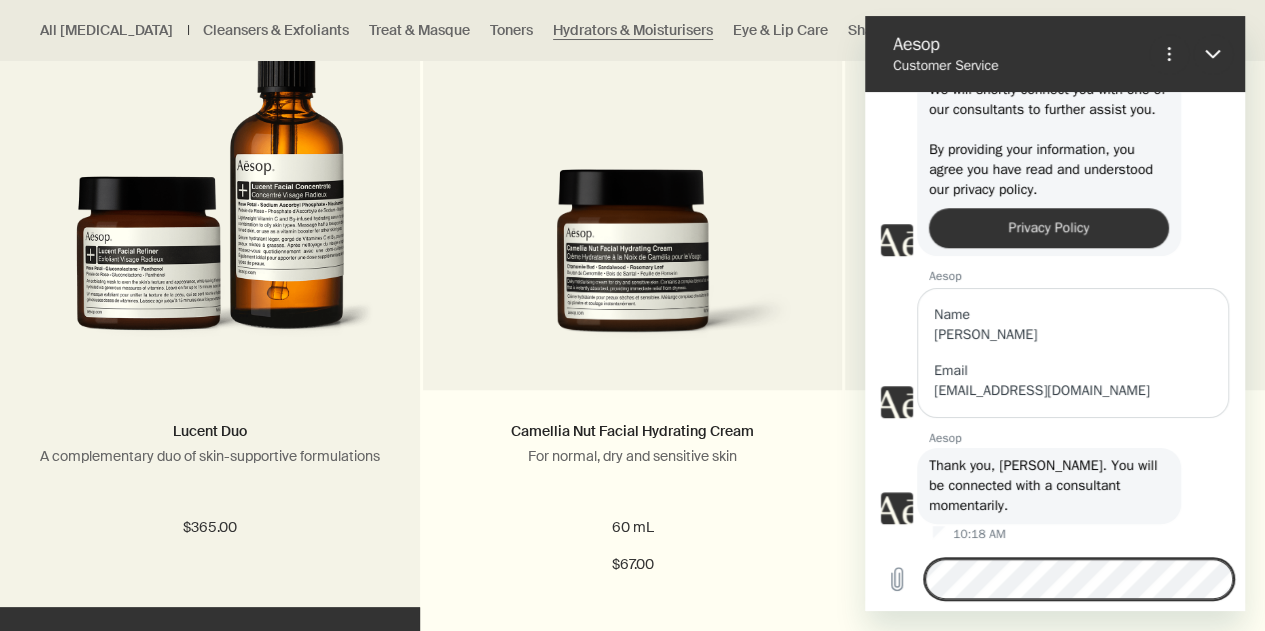 click on "Lucent Duo A complementary duo of skin-supportive formulations $365.00" at bounding box center (210, 498) 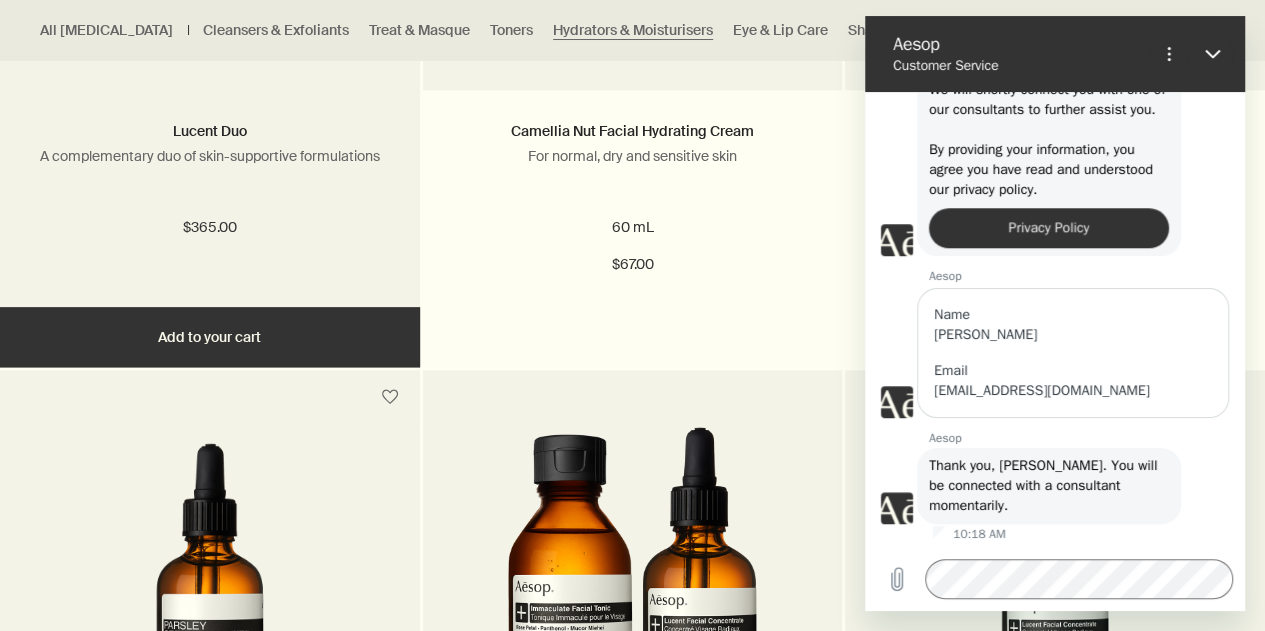 scroll, scrollTop: 1100, scrollLeft: 0, axis: vertical 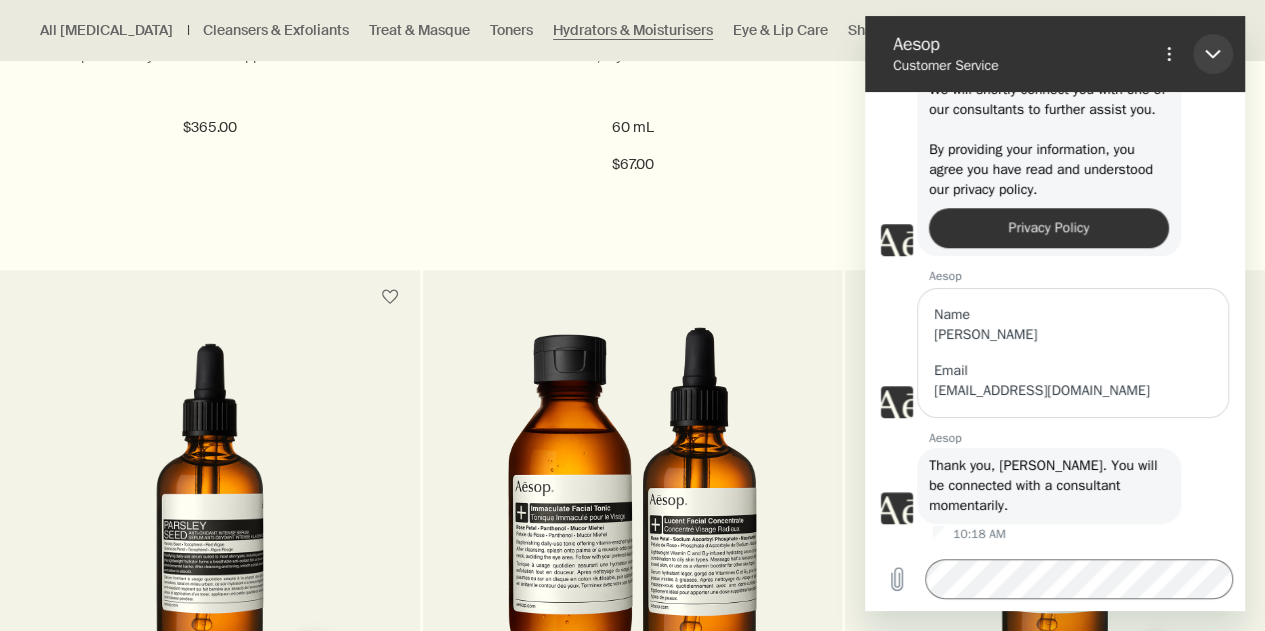 click 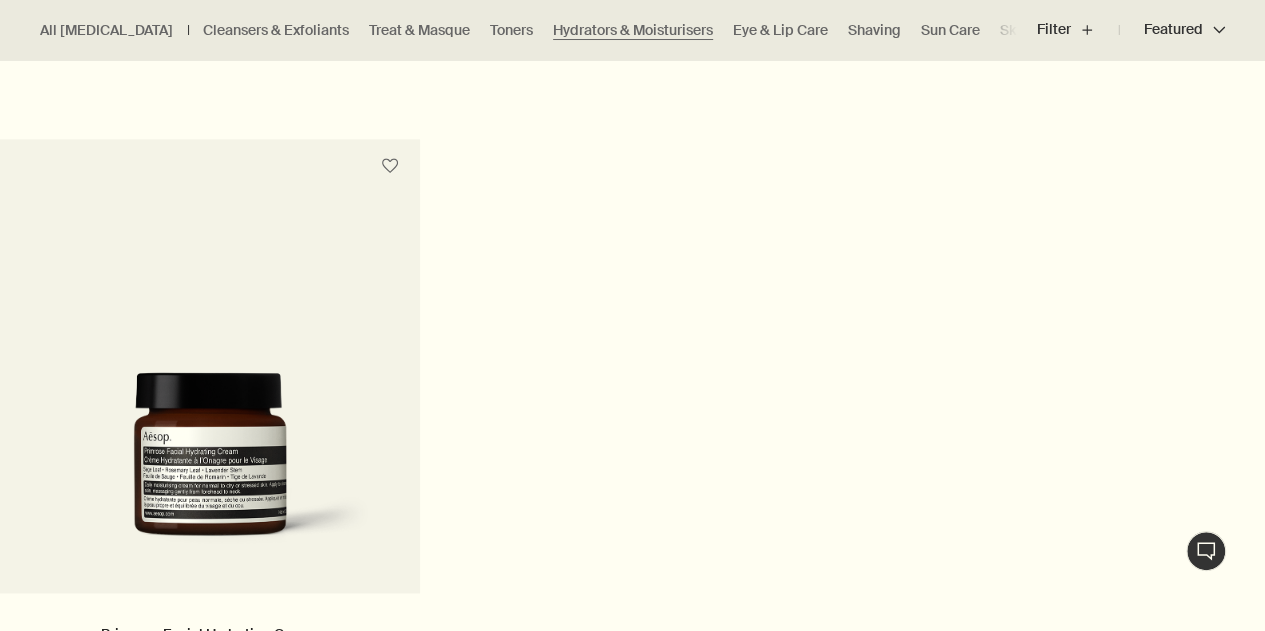 scroll, scrollTop: 5300, scrollLeft: 0, axis: vertical 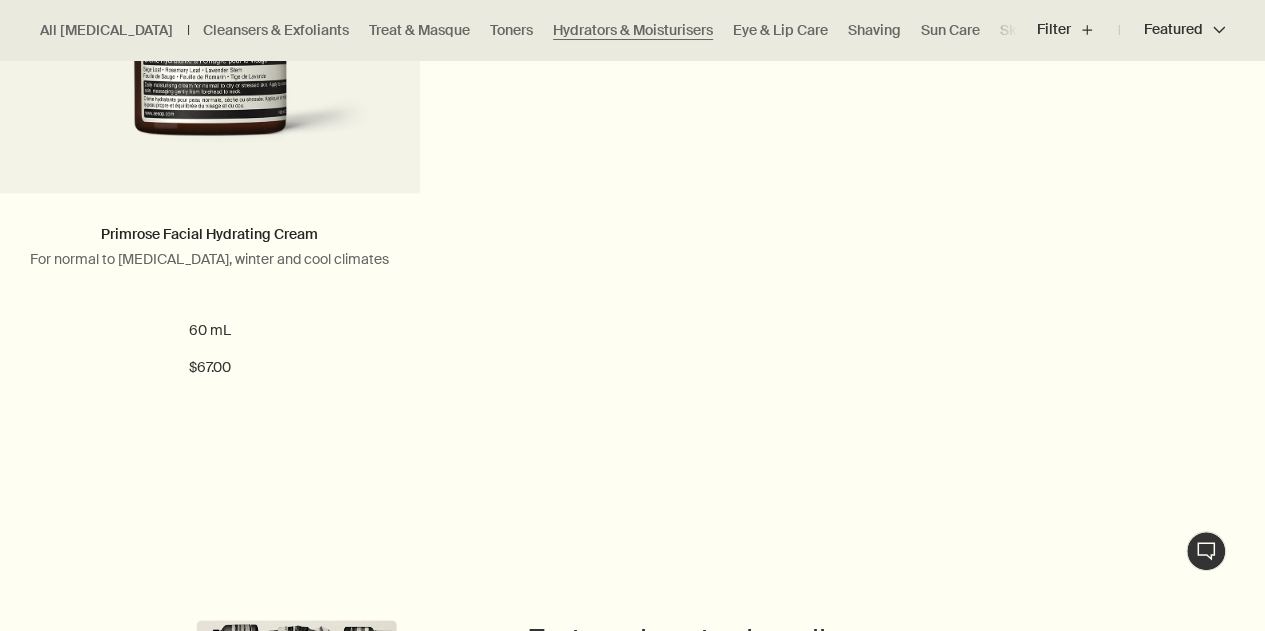 click on "Live Assistance 1" at bounding box center [1206, 551] 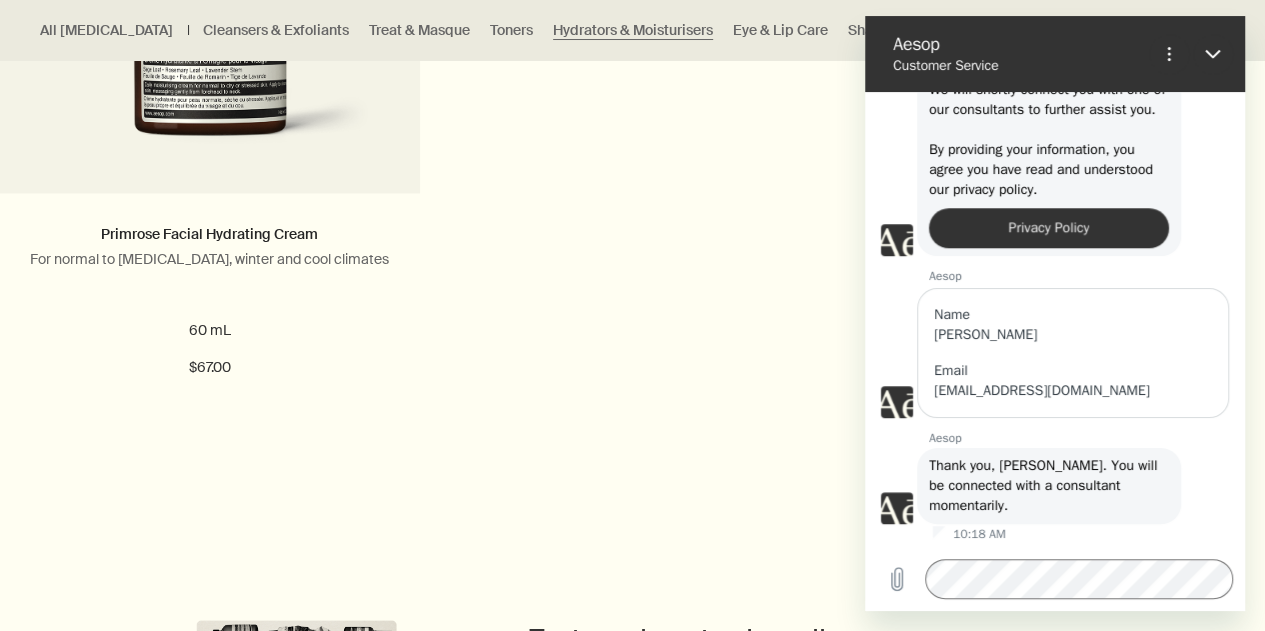 scroll, scrollTop: 0, scrollLeft: 0, axis: both 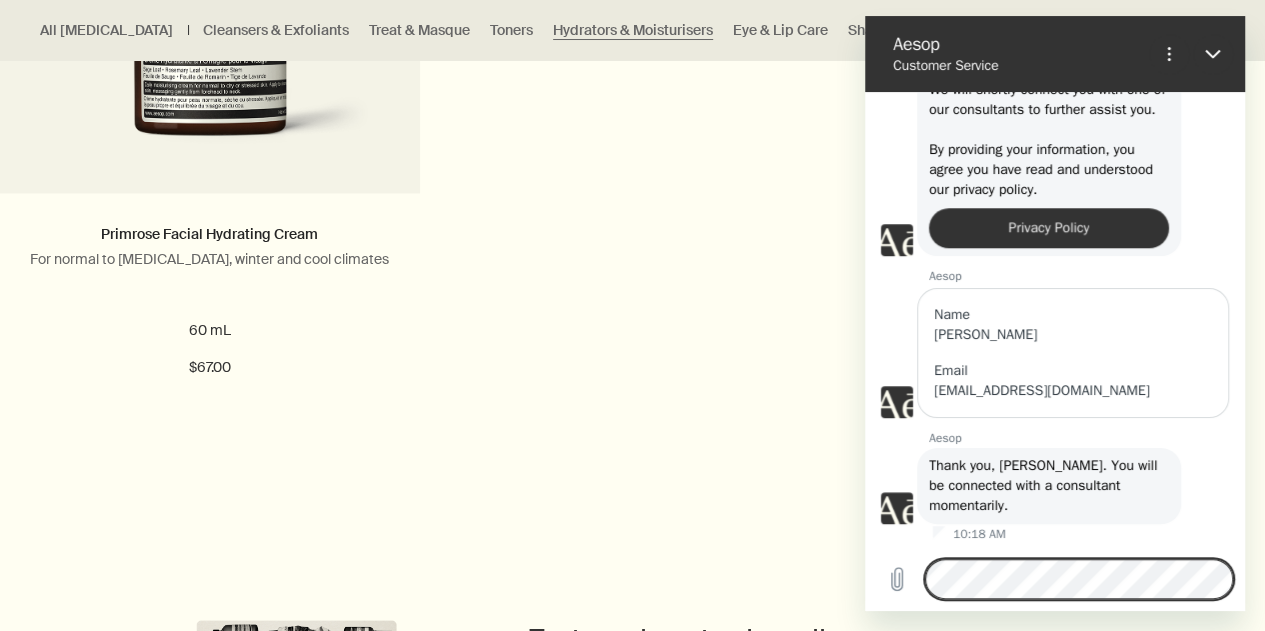 click on "Lucent Duo A complementary duo of skin-supportive formulations $365.00   Add Add to your cart New addition Camellia Nut Facial Hydrating Cream For normal, dry and sensitive skin 60 mL $67.00   Add Add to your cart In Two Minds Facial Hydrator For combination skin $81.00   Add Add to your cart Parsley Seed Anti-Oxidant Intense Serum For normal, combination and sensitive skin, city-dwellers and hot, humid climates 2 Sizes  /  From $123.00 60 mL 60 mL refill 60 mL 60 mL refill $125.00 chevron $125.00   Add Add to your cart Brilliant Performers Duo Synchronised support to refine and replenish the skin $236.00   Add Add to your cart Lucent Facial Concentrate For a wide range of skin types 2 Sizes  /  From $167.00 60 mL 100mL 60 mL 100mL $167.00 chevron $167.00   Add Add to your cart B Triple C Facial Balancing Gel For combination, oily and patchy skin, and warm and humid climates 60 mL $167.00   Add Add to your cart Moroccan Neroli Post-Shave Lotion For normal, combination and sensitive skin 60 mL $73.00   Add" at bounding box center (632, -2097) 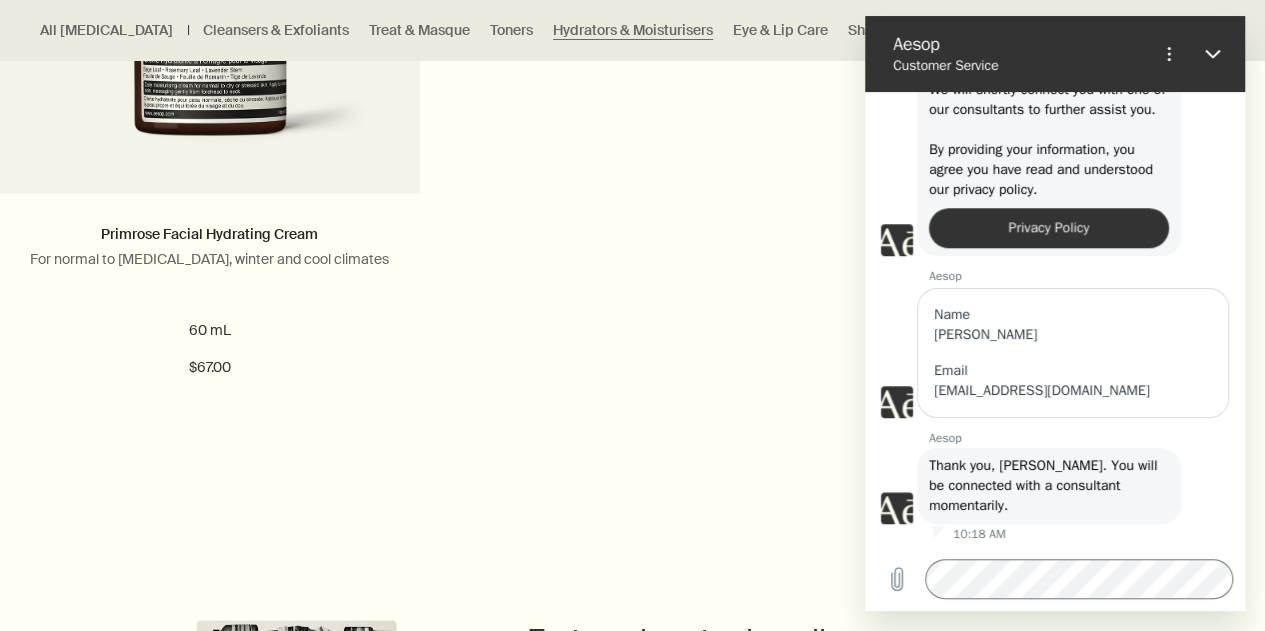 scroll, scrollTop: 4900, scrollLeft: 0, axis: vertical 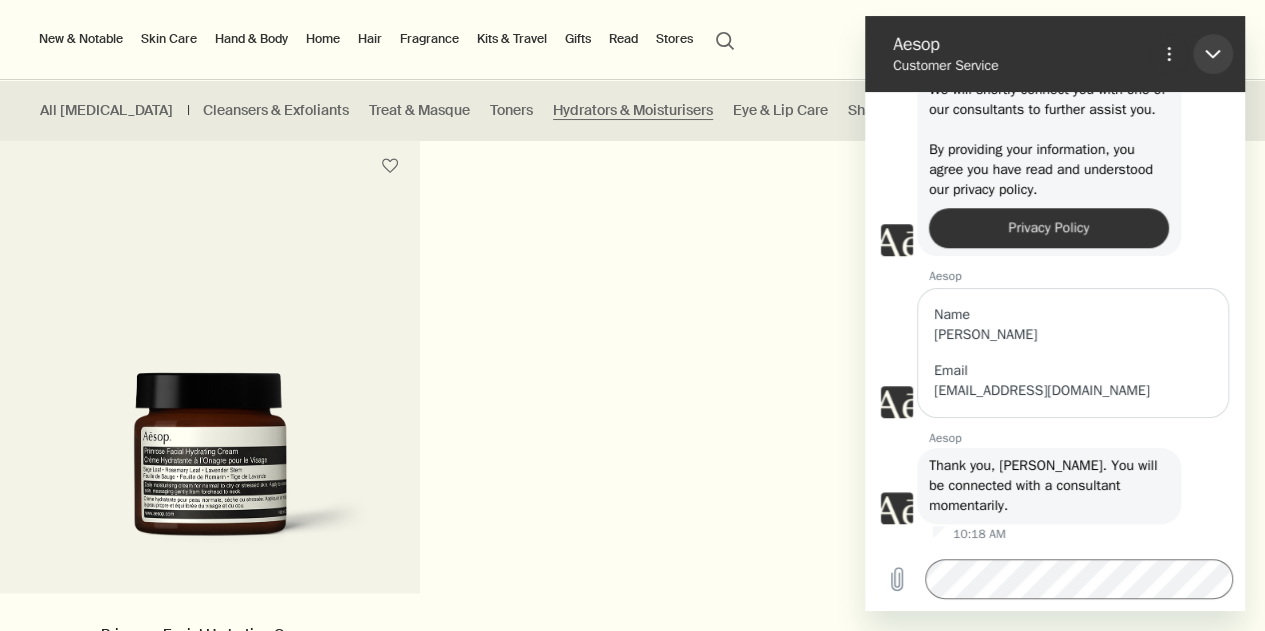 click 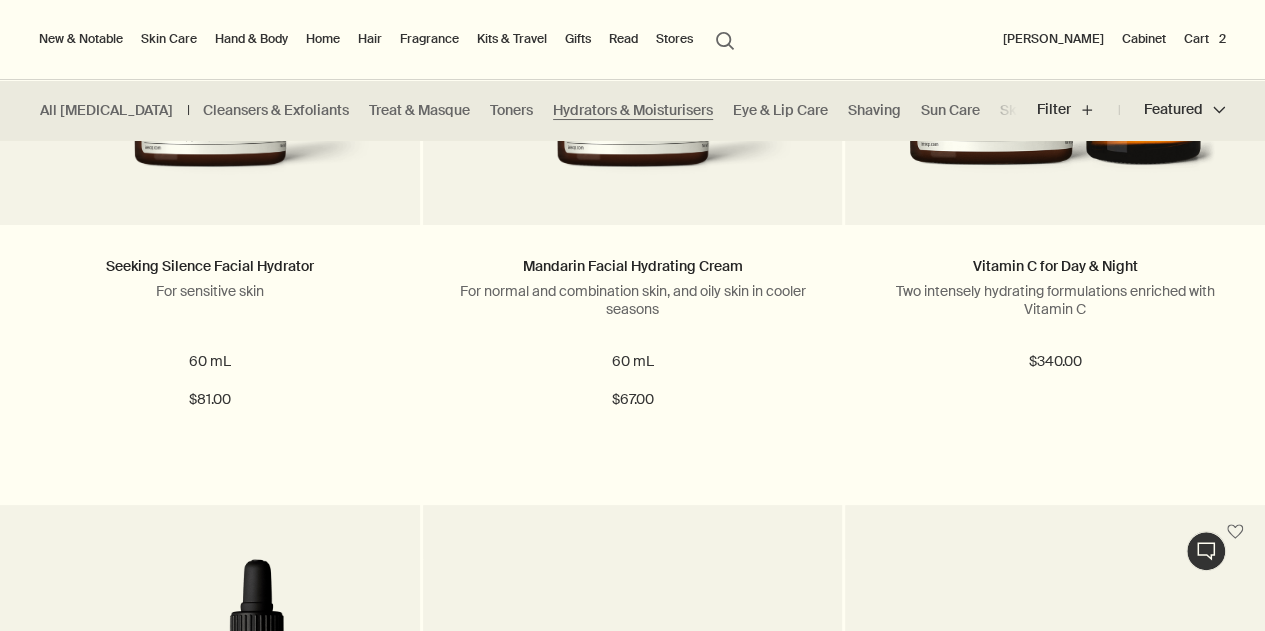 scroll, scrollTop: 3600, scrollLeft: 0, axis: vertical 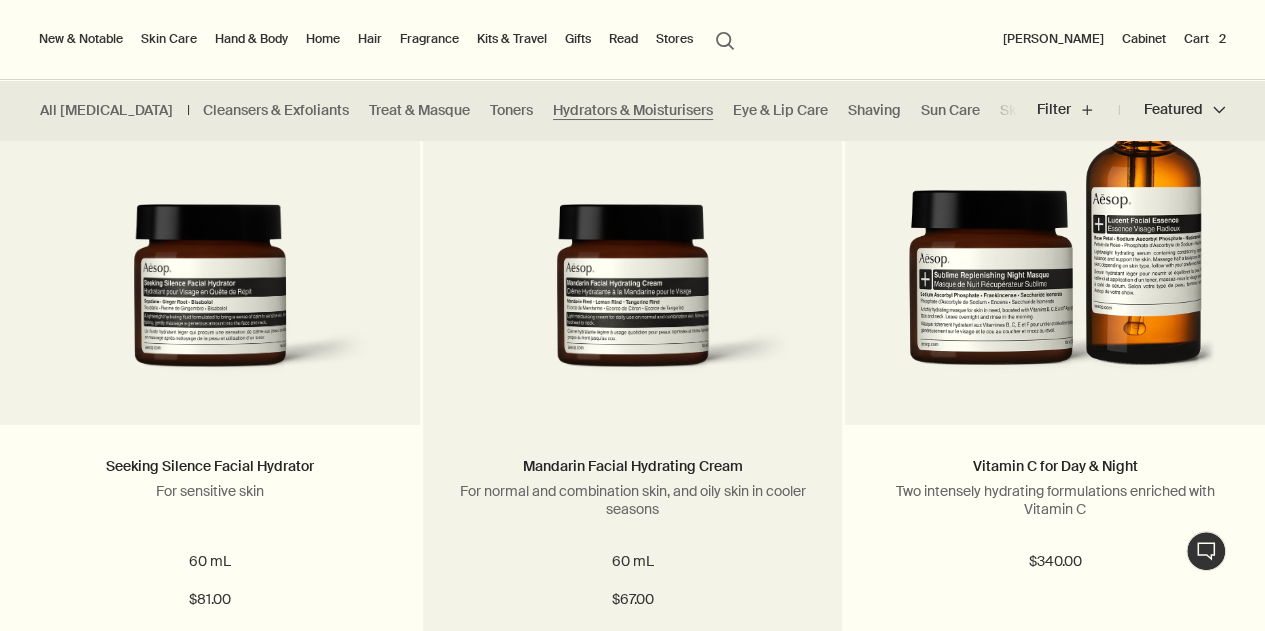 click at bounding box center [633, 299] 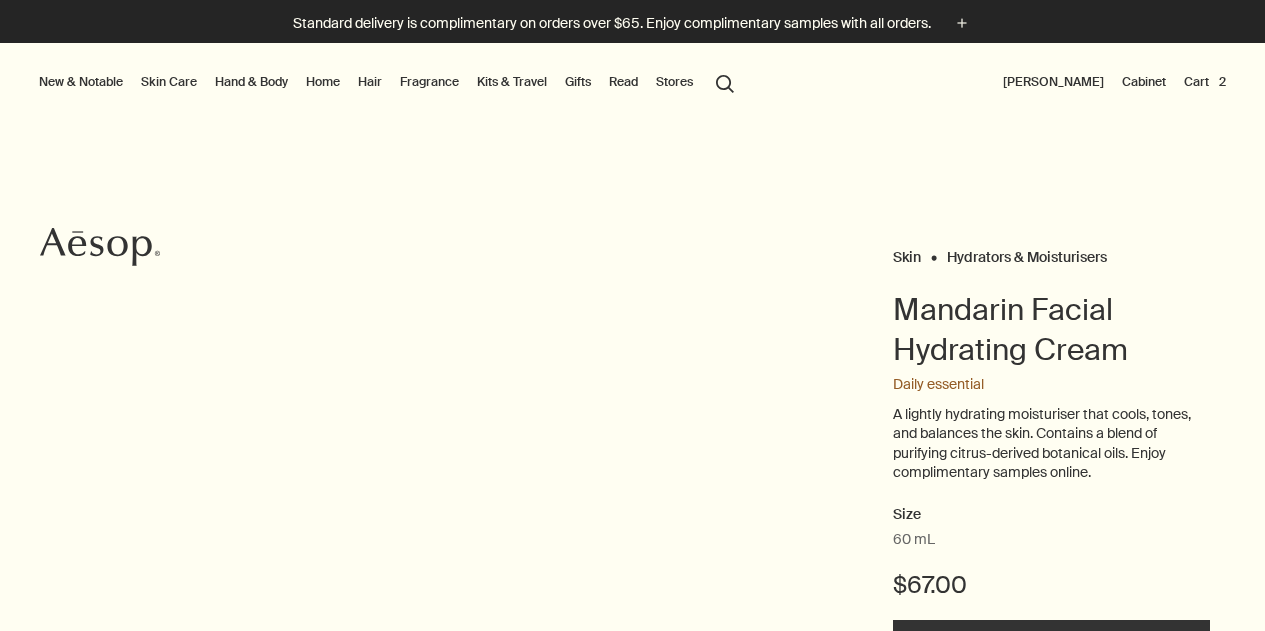 scroll, scrollTop: 0, scrollLeft: 0, axis: both 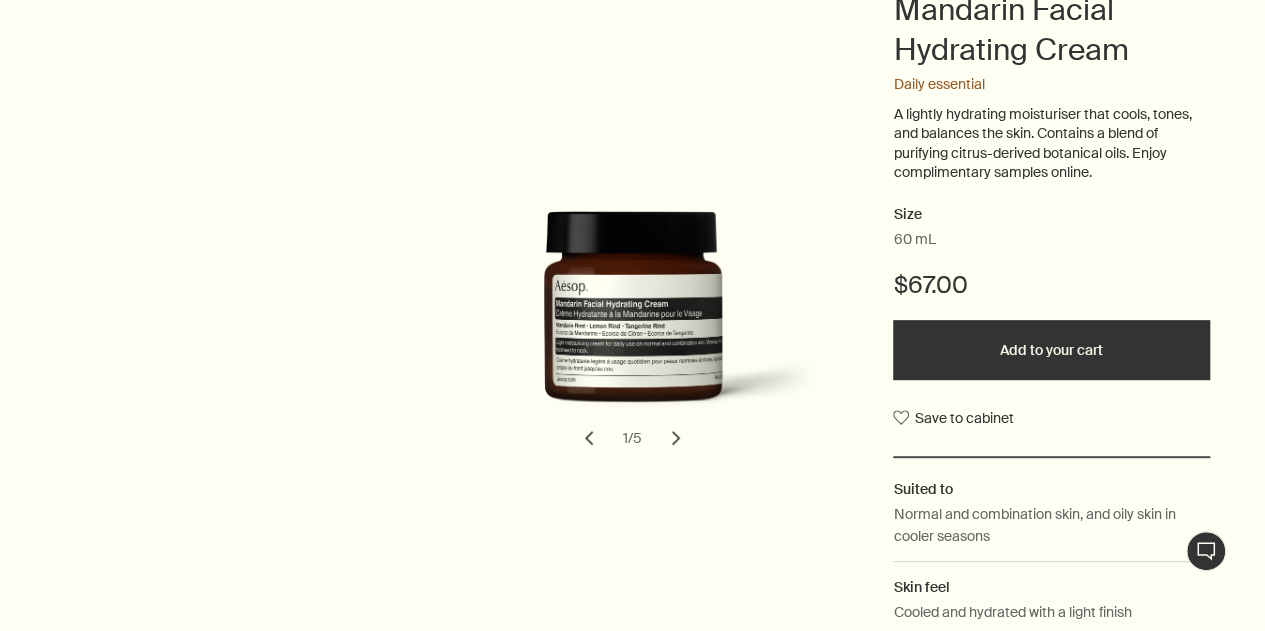 click on "Add to your cart" at bounding box center (1051, 350) 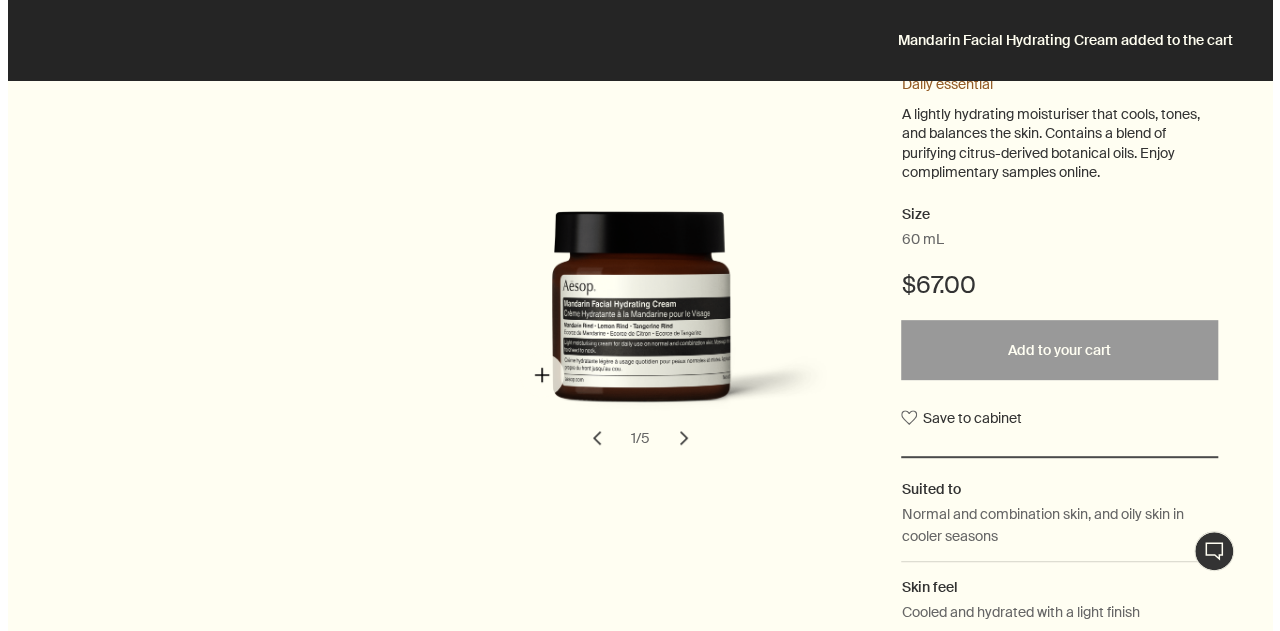 scroll, scrollTop: 0, scrollLeft: 0, axis: both 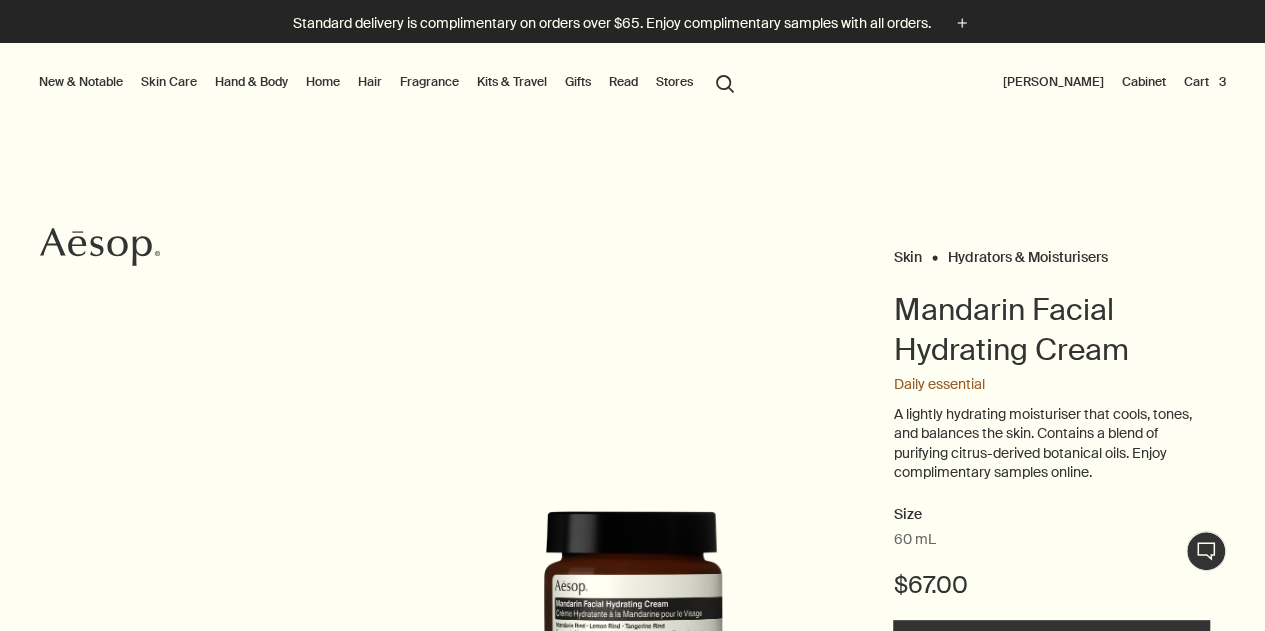 click on "Cart 3" at bounding box center [1205, 82] 